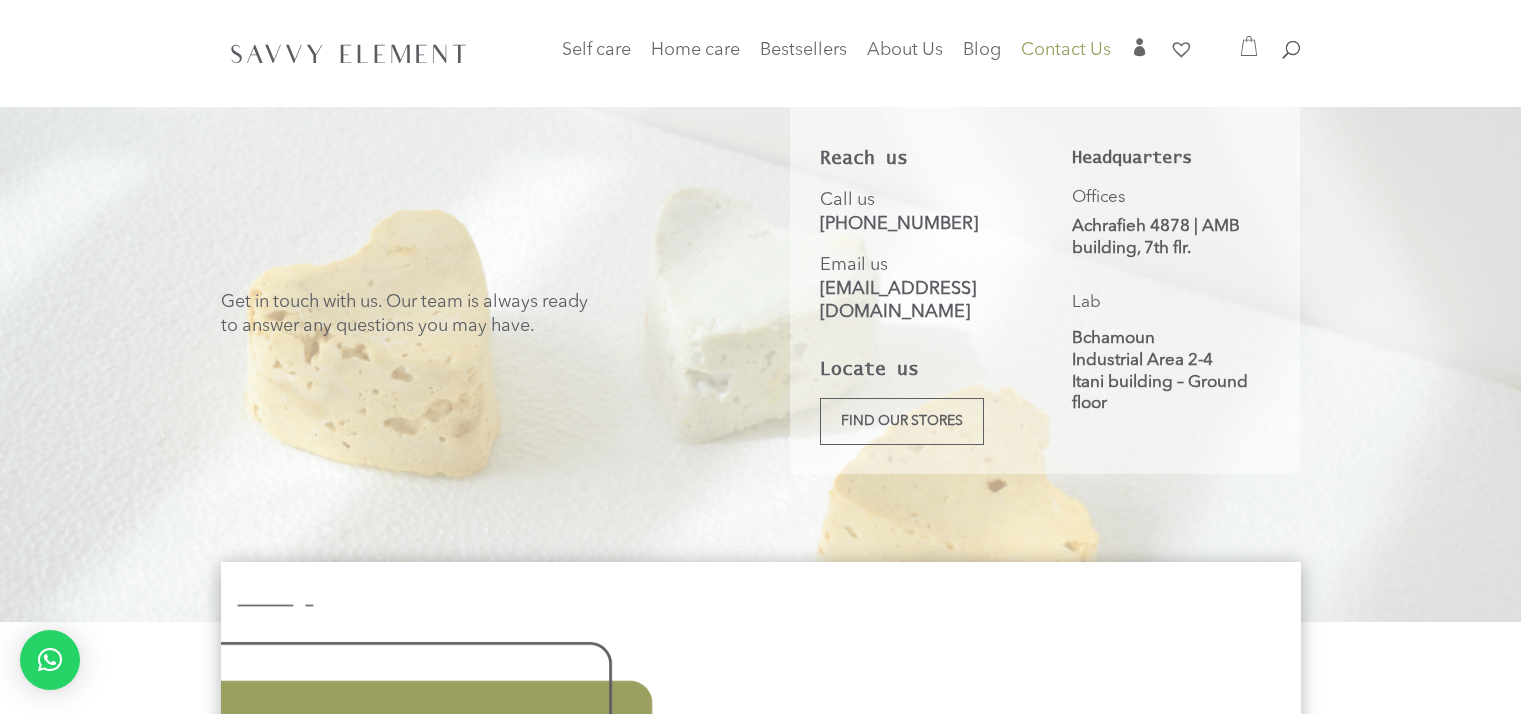 scroll, scrollTop: 0, scrollLeft: 0, axis: both 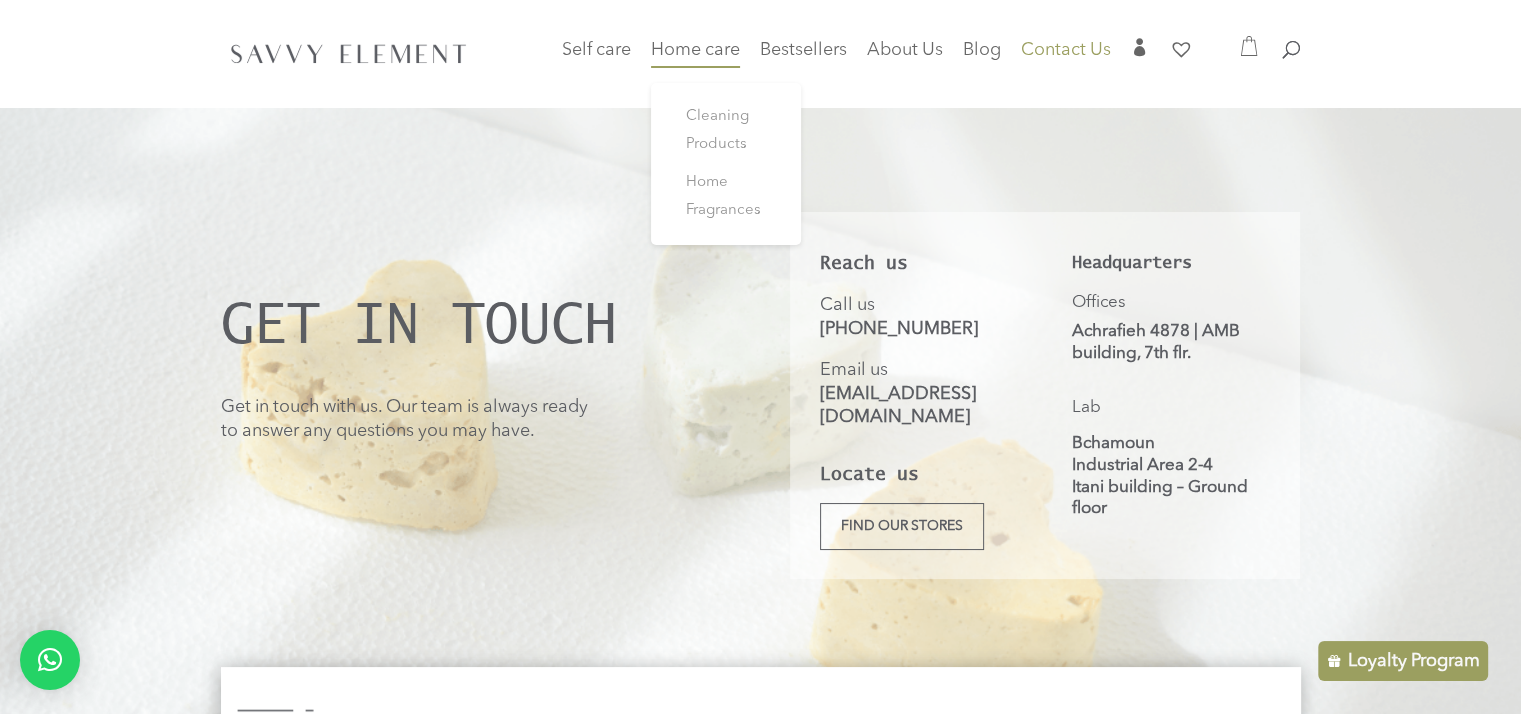 click on "Home care" at bounding box center [695, 50] 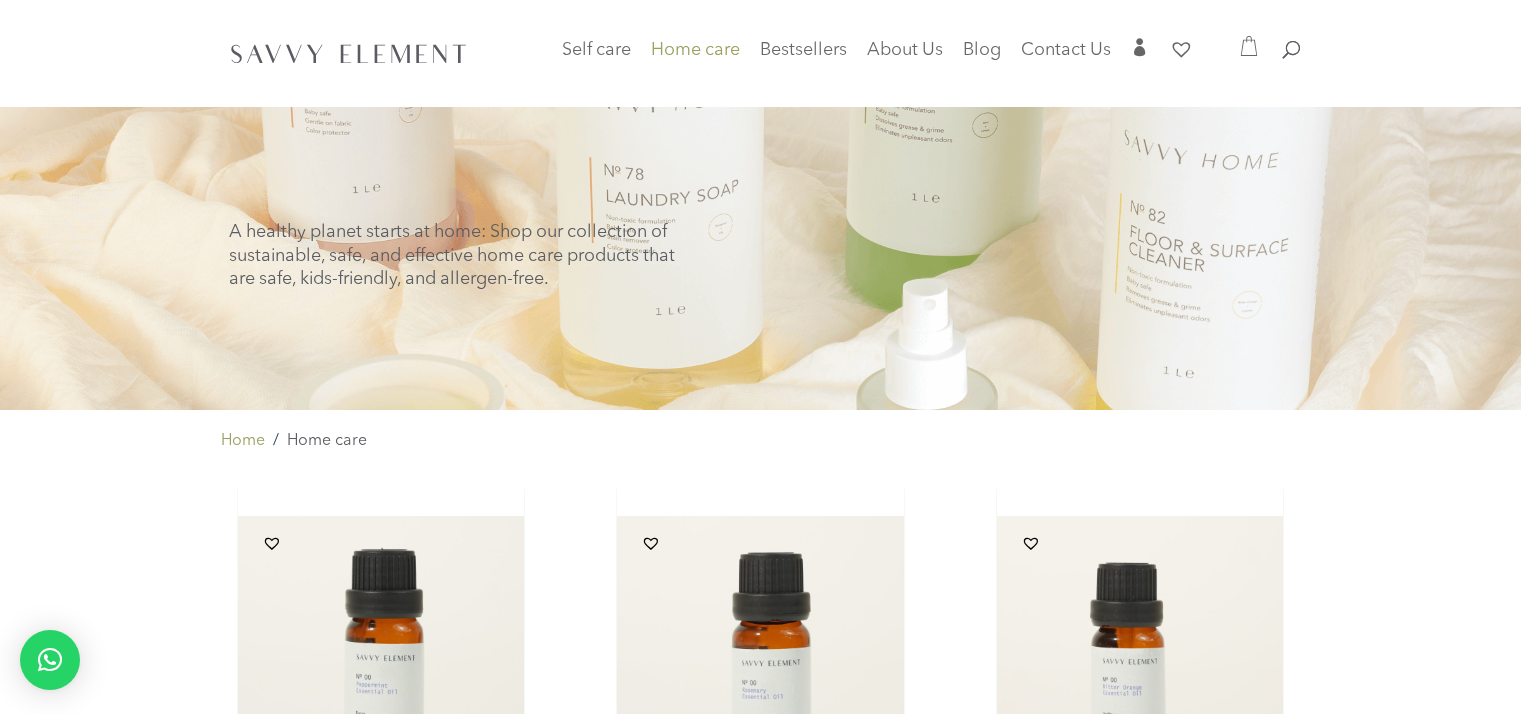 scroll, scrollTop: 74, scrollLeft: 0, axis: vertical 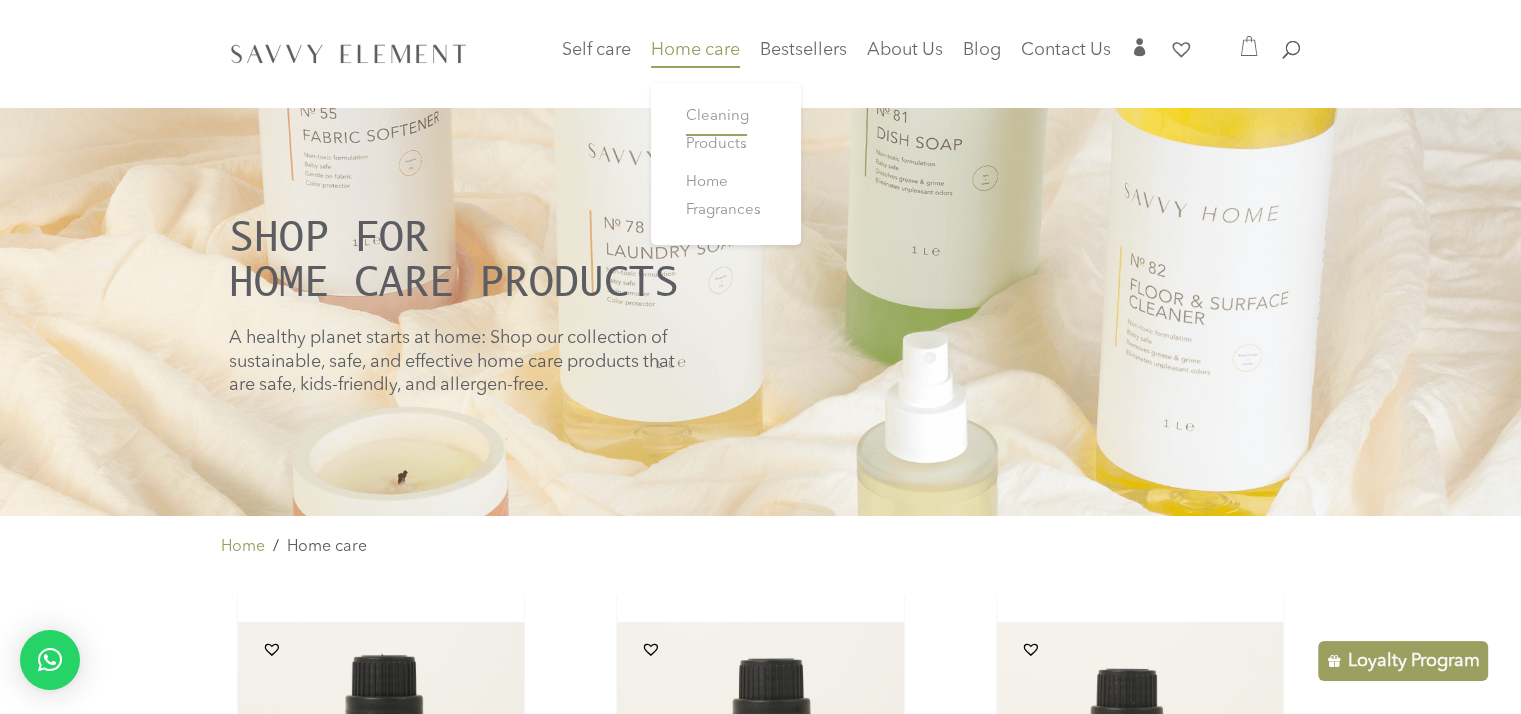 click on "Cleaning Products" at bounding box center (717, 130) 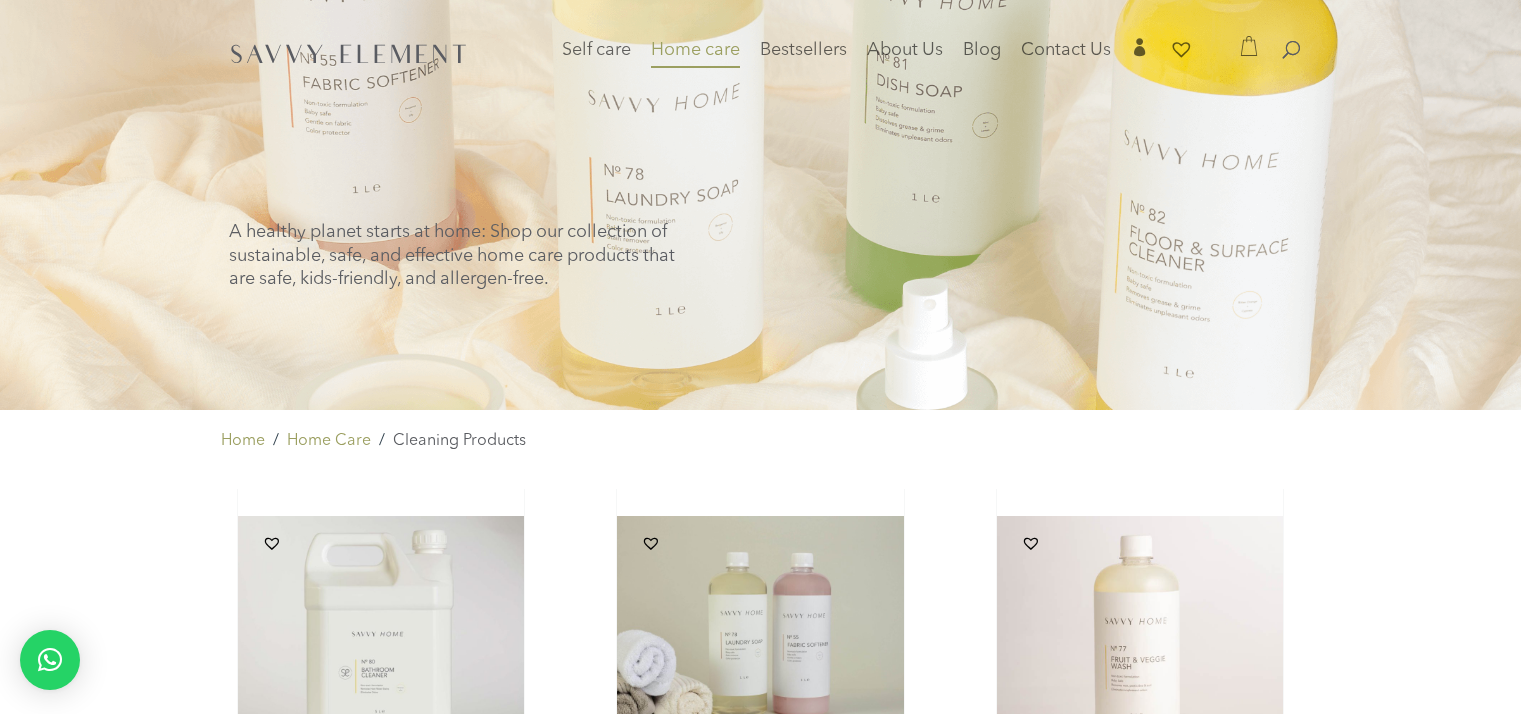 scroll, scrollTop: 0, scrollLeft: 0, axis: both 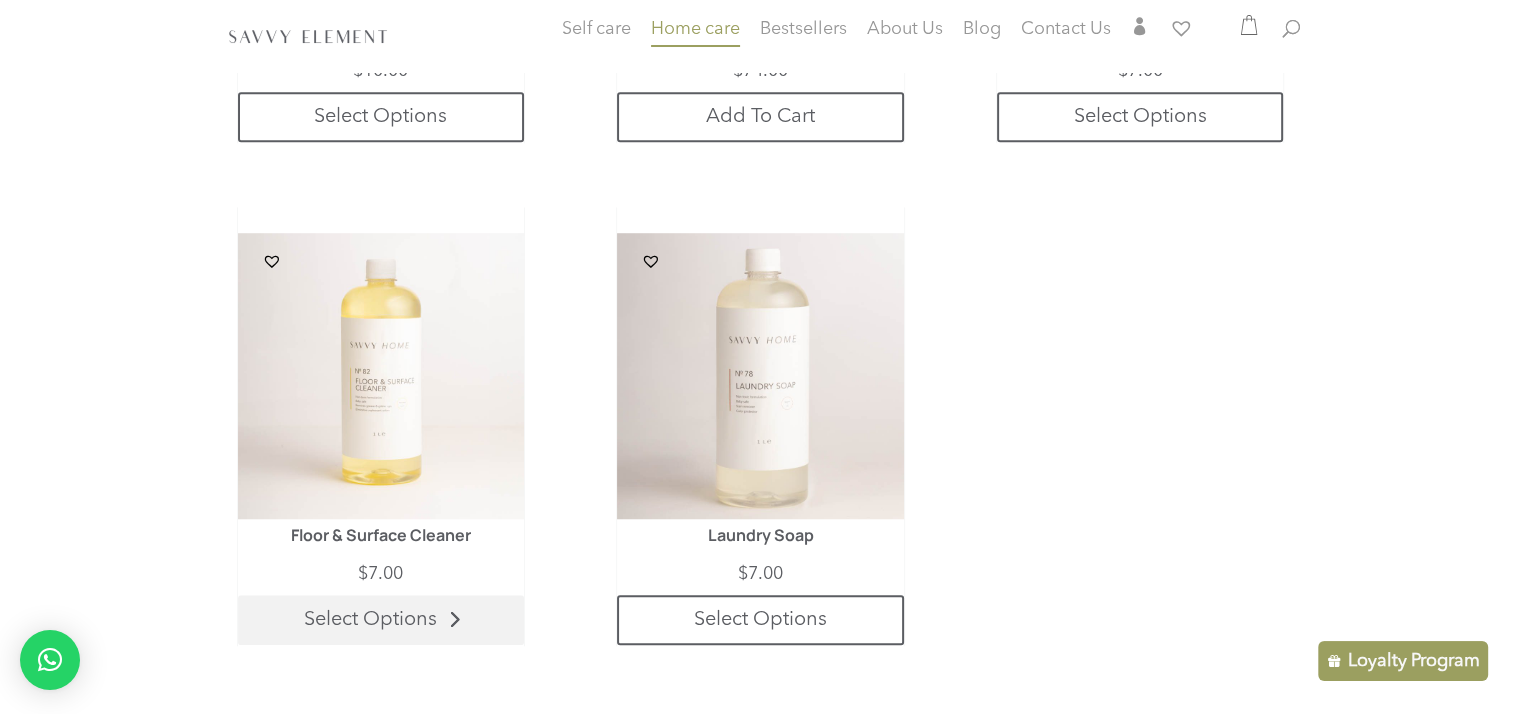 click on "Select Options" at bounding box center (381, 620) 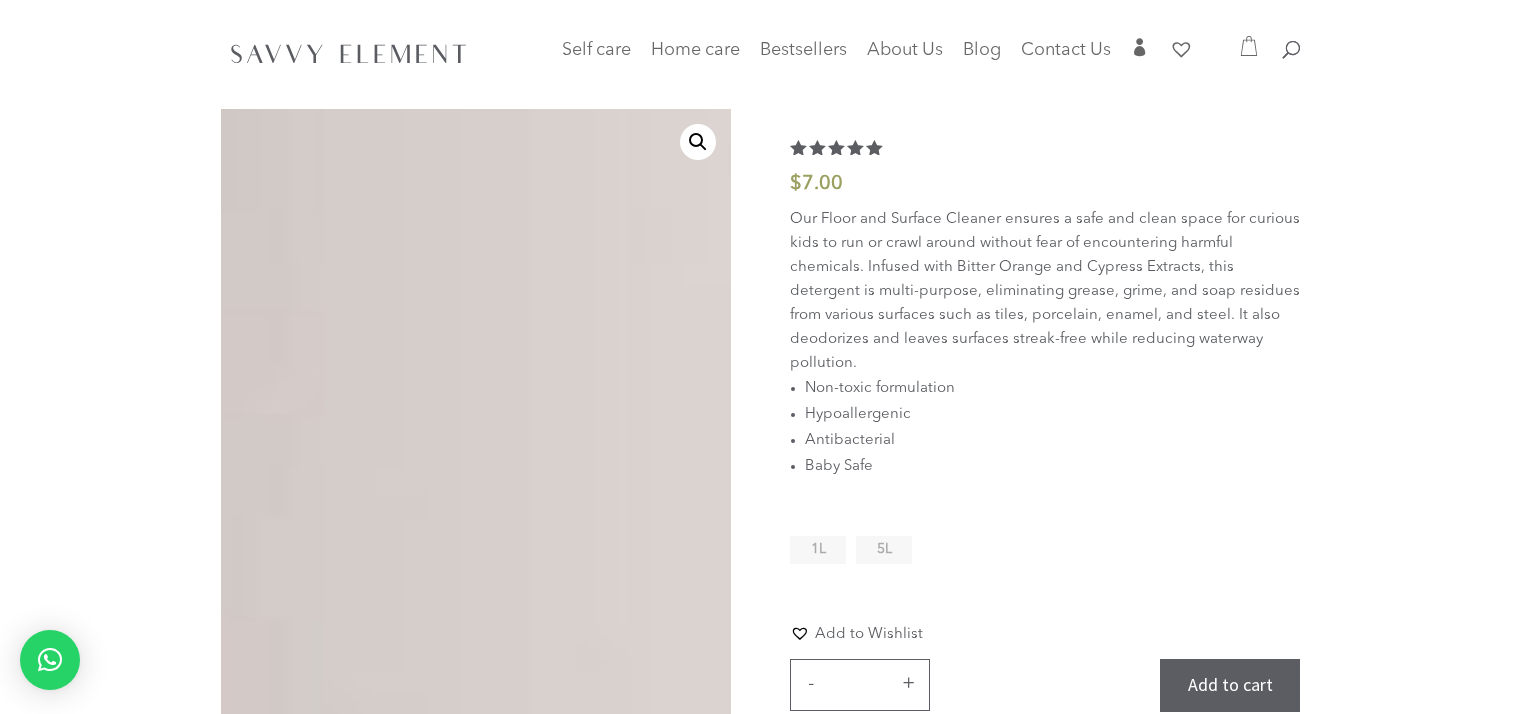 scroll, scrollTop: 0, scrollLeft: 0, axis: both 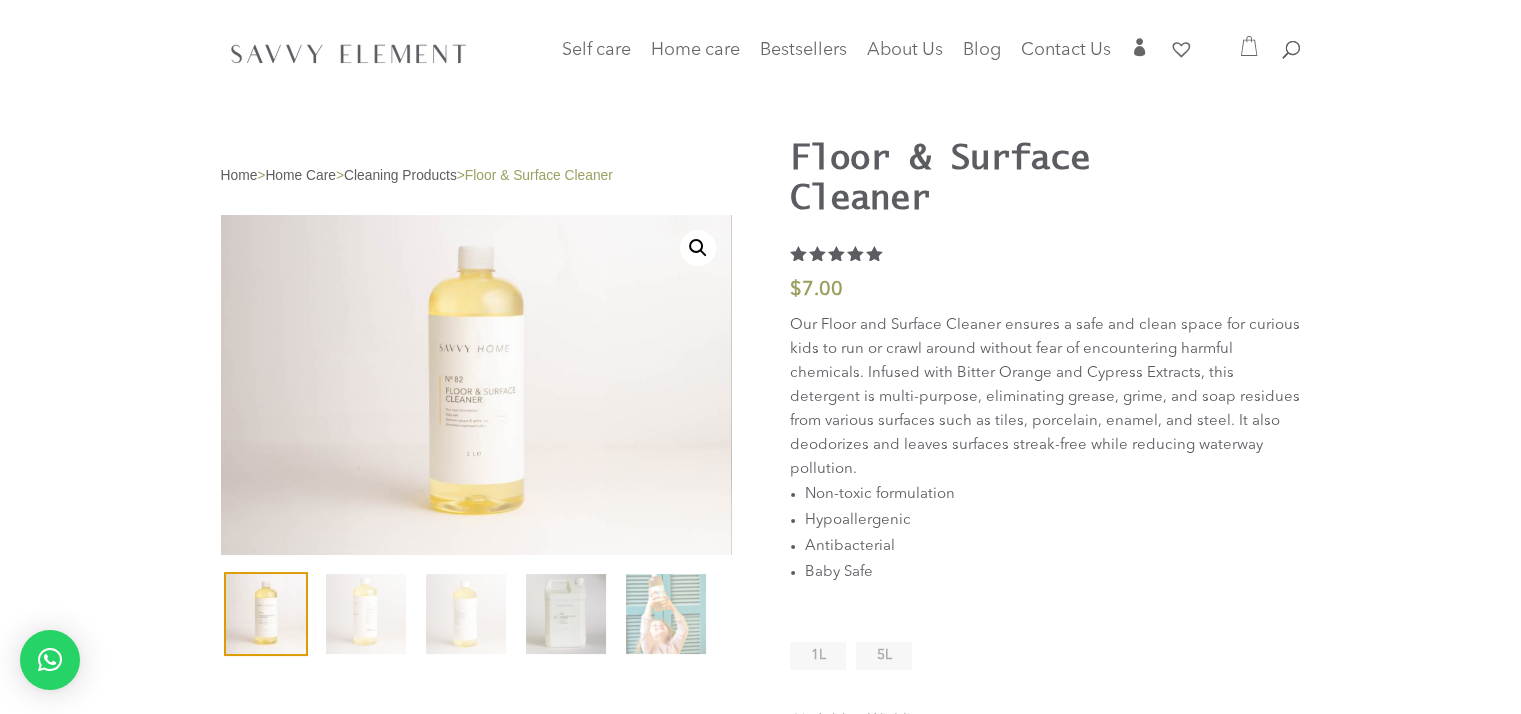 click at bounding box center [566, 614] 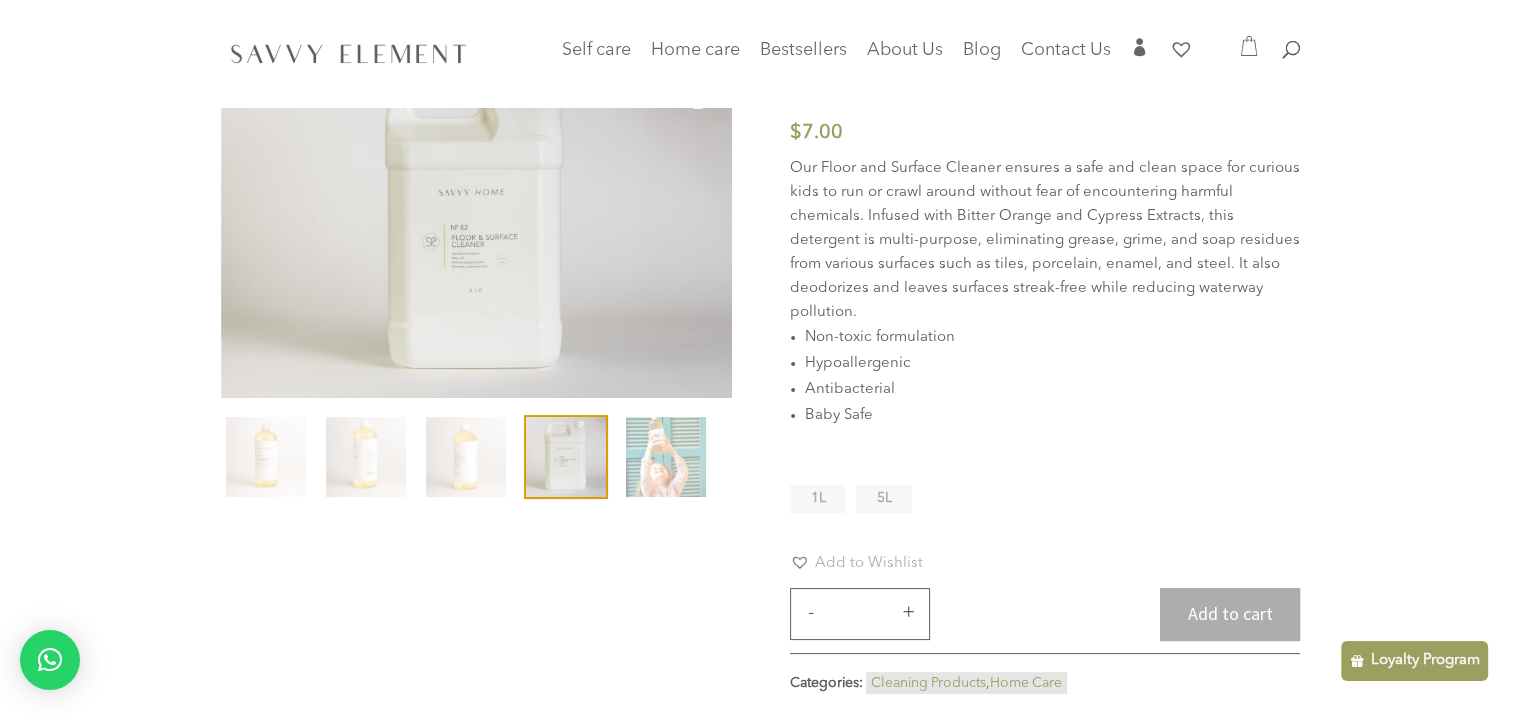 scroll, scrollTop: 137, scrollLeft: 0, axis: vertical 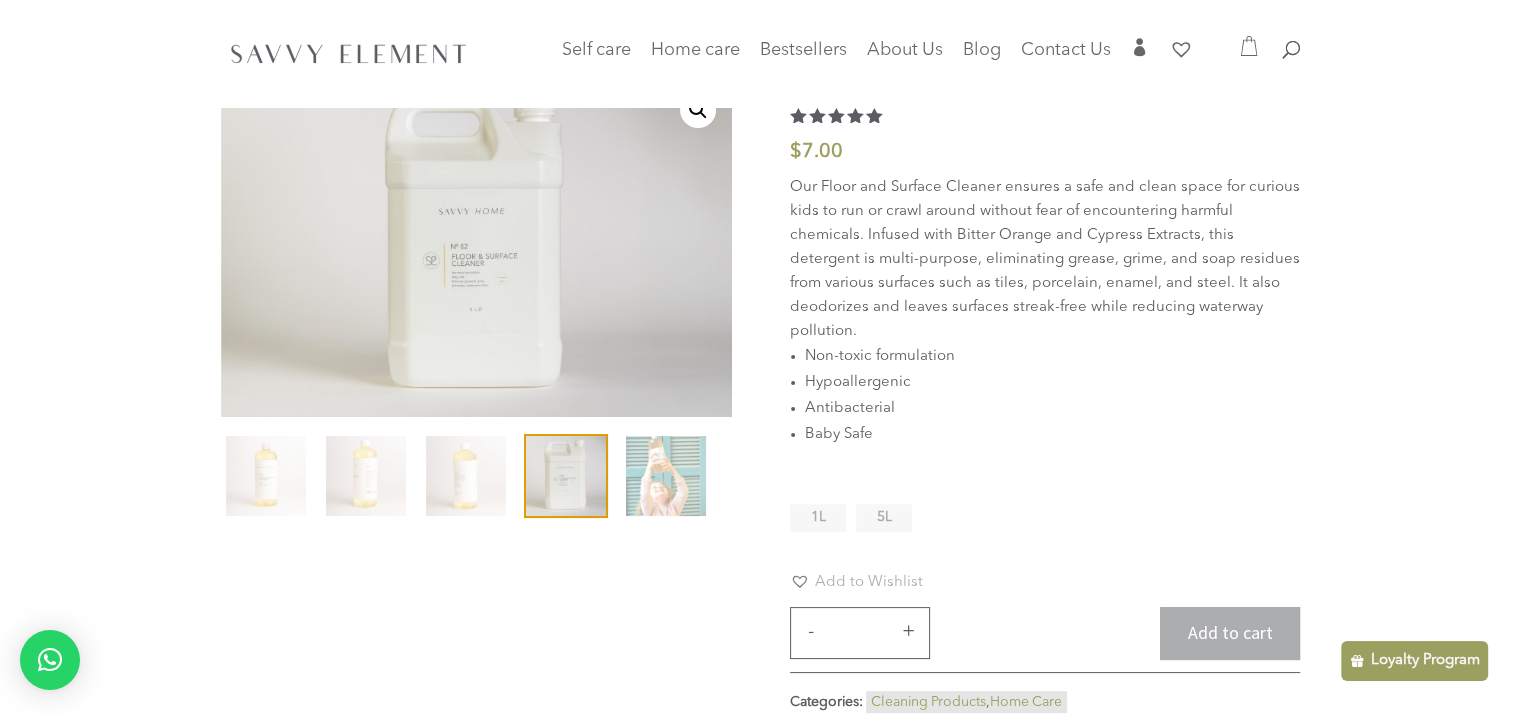 click on "5L" 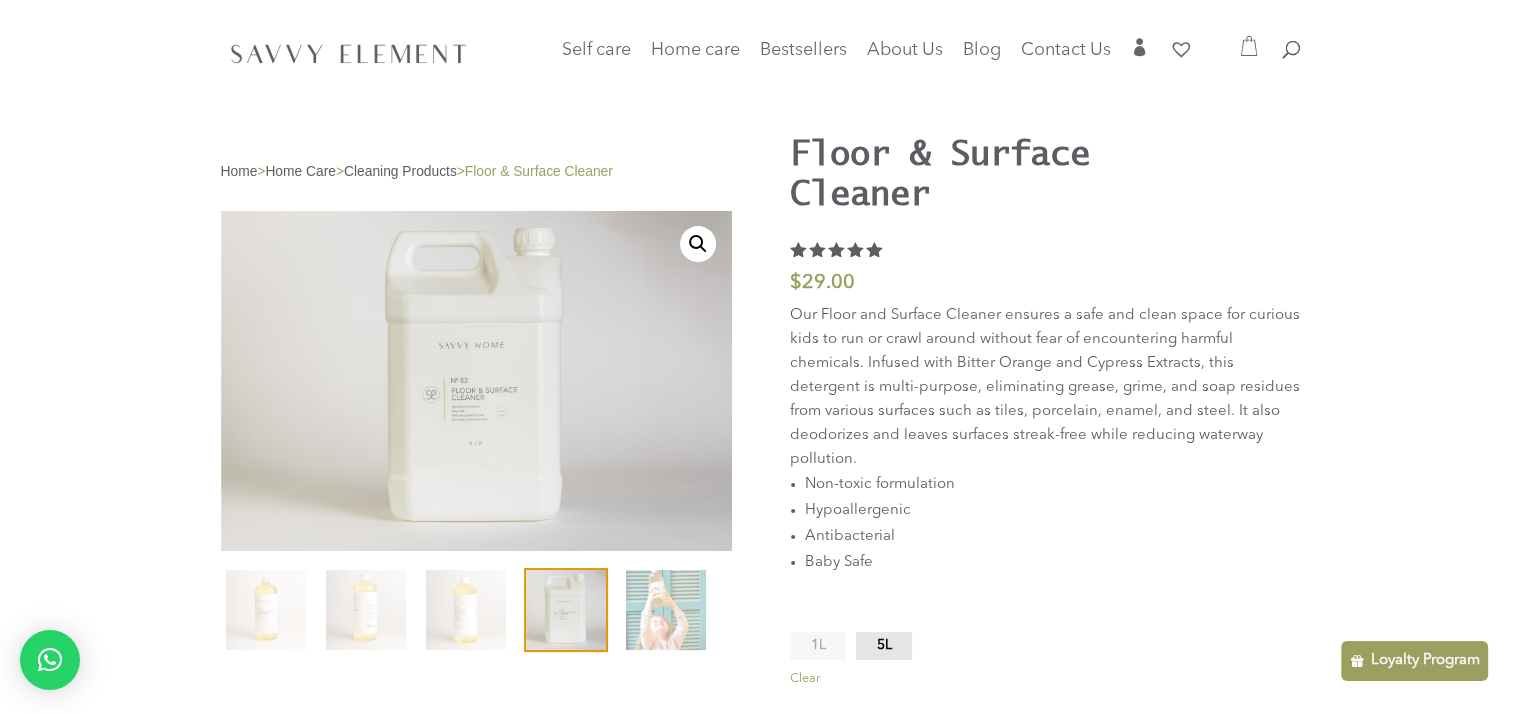 scroll, scrollTop: 1, scrollLeft: 0, axis: vertical 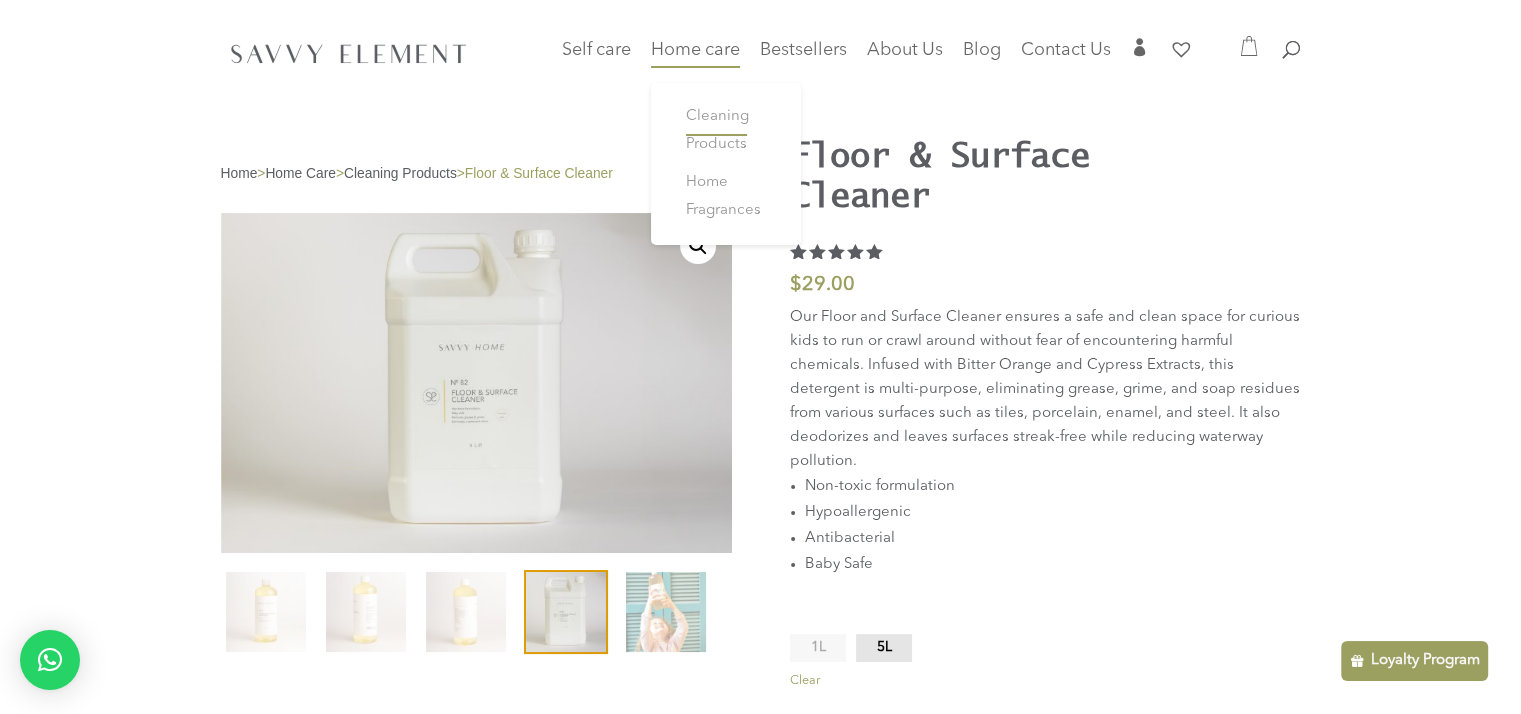 click on "Cleaning Products" at bounding box center [726, 131] 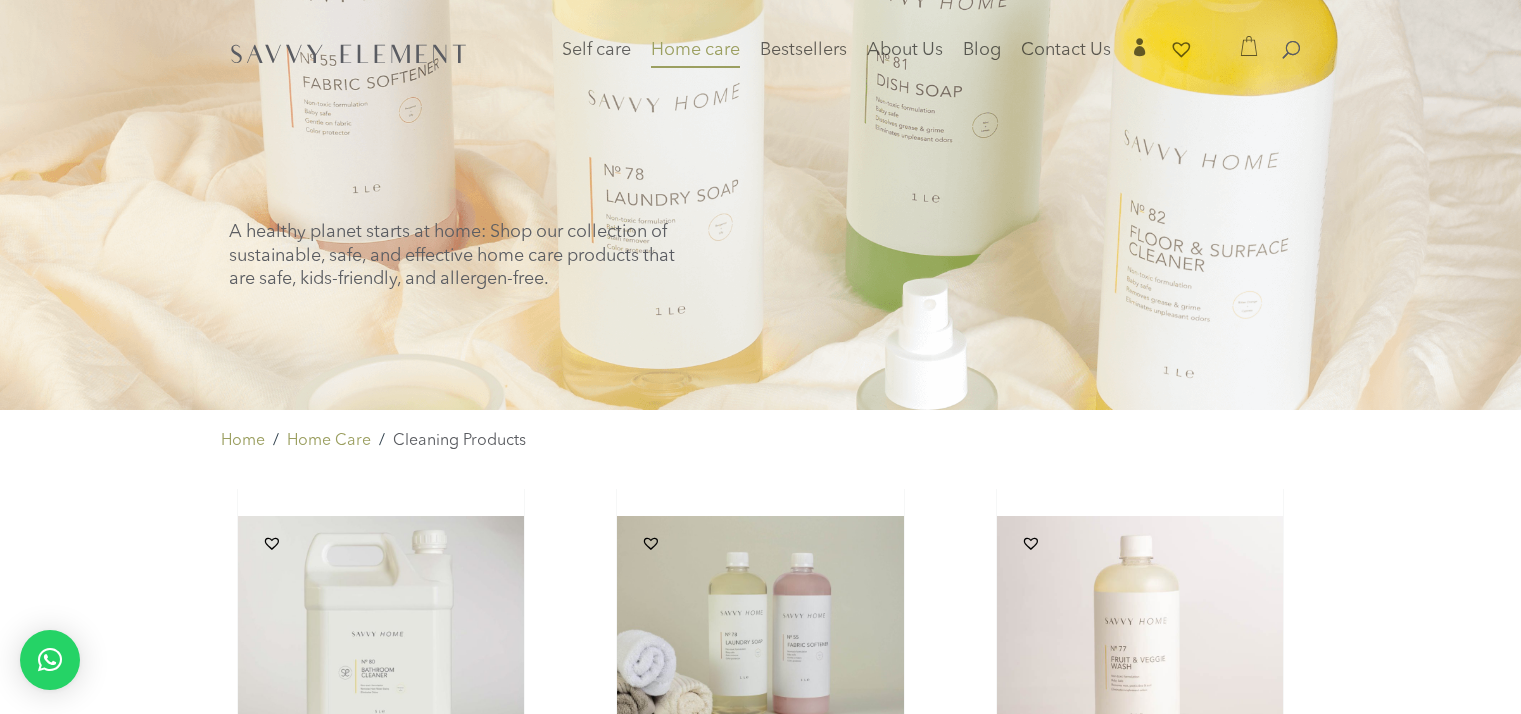 scroll, scrollTop: 0, scrollLeft: 0, axis: both 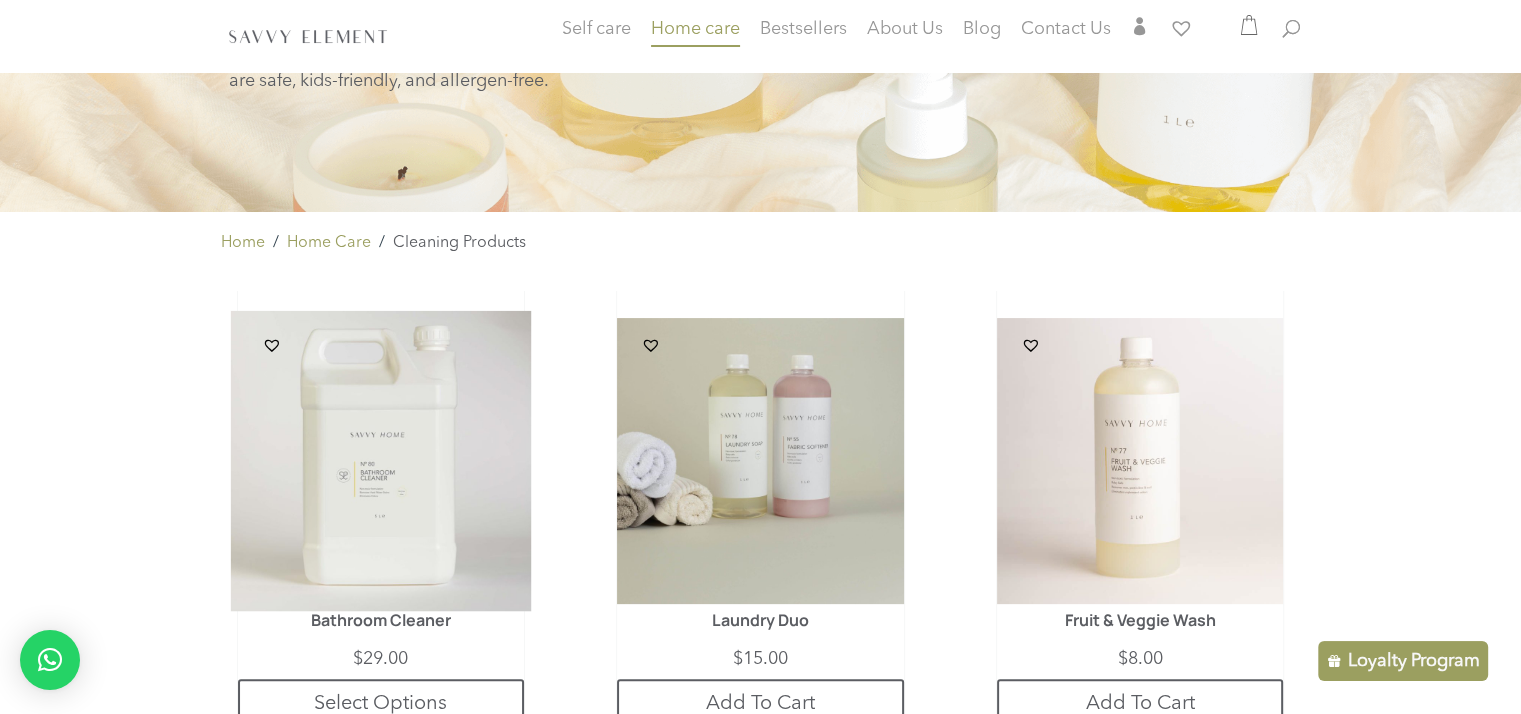 click at bounding box center (380, 461) 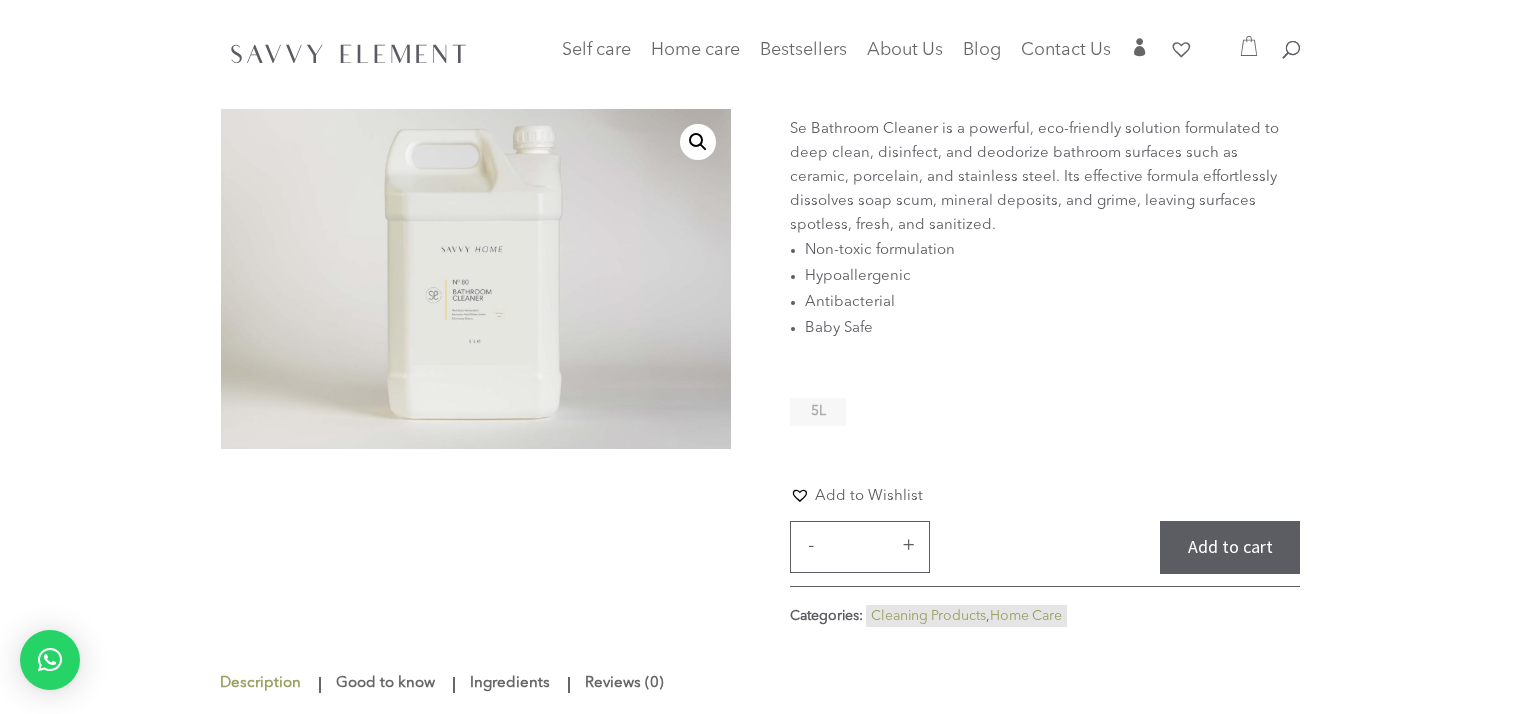 scroll, scrollTop: 0, scrollLeft: 0, axis: both 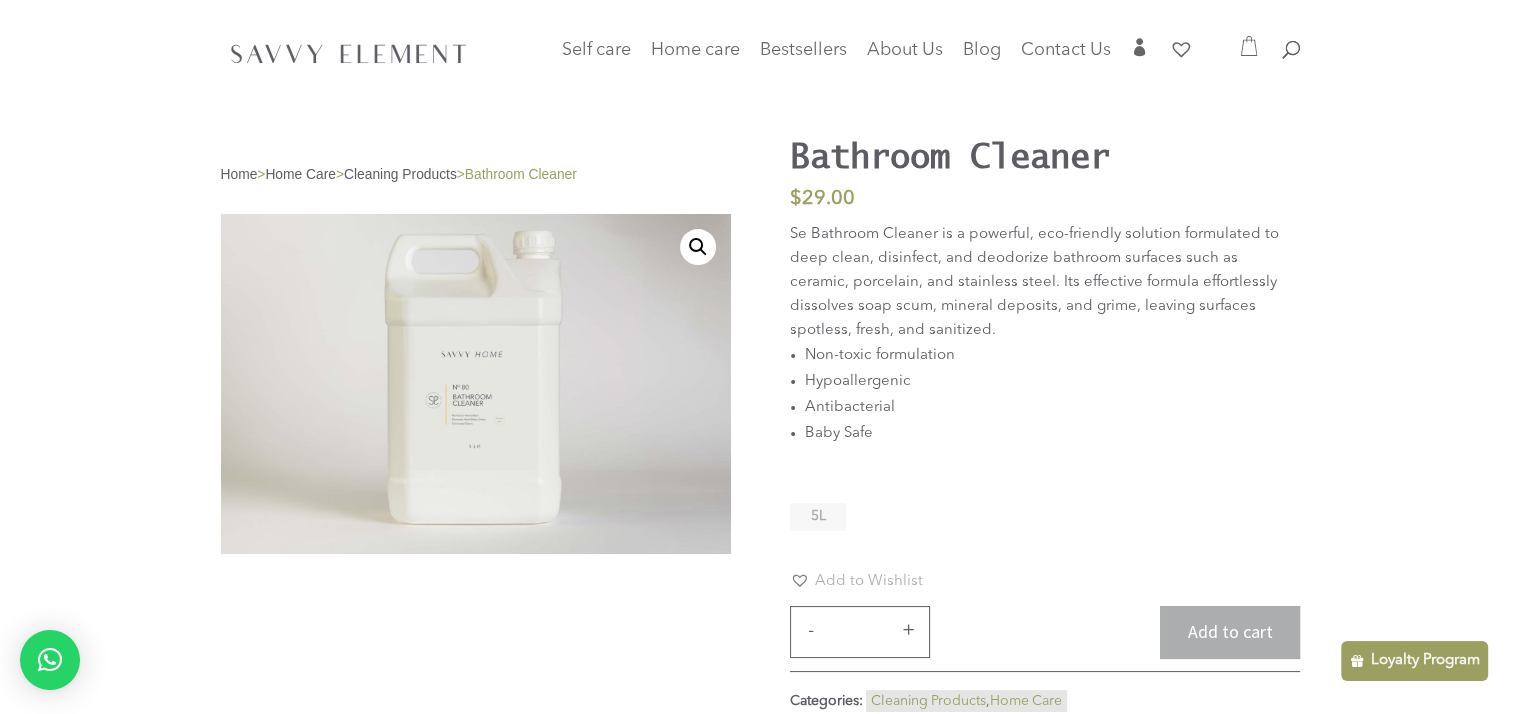 click on "Cleaning Products" at bounding box center [400, 174] 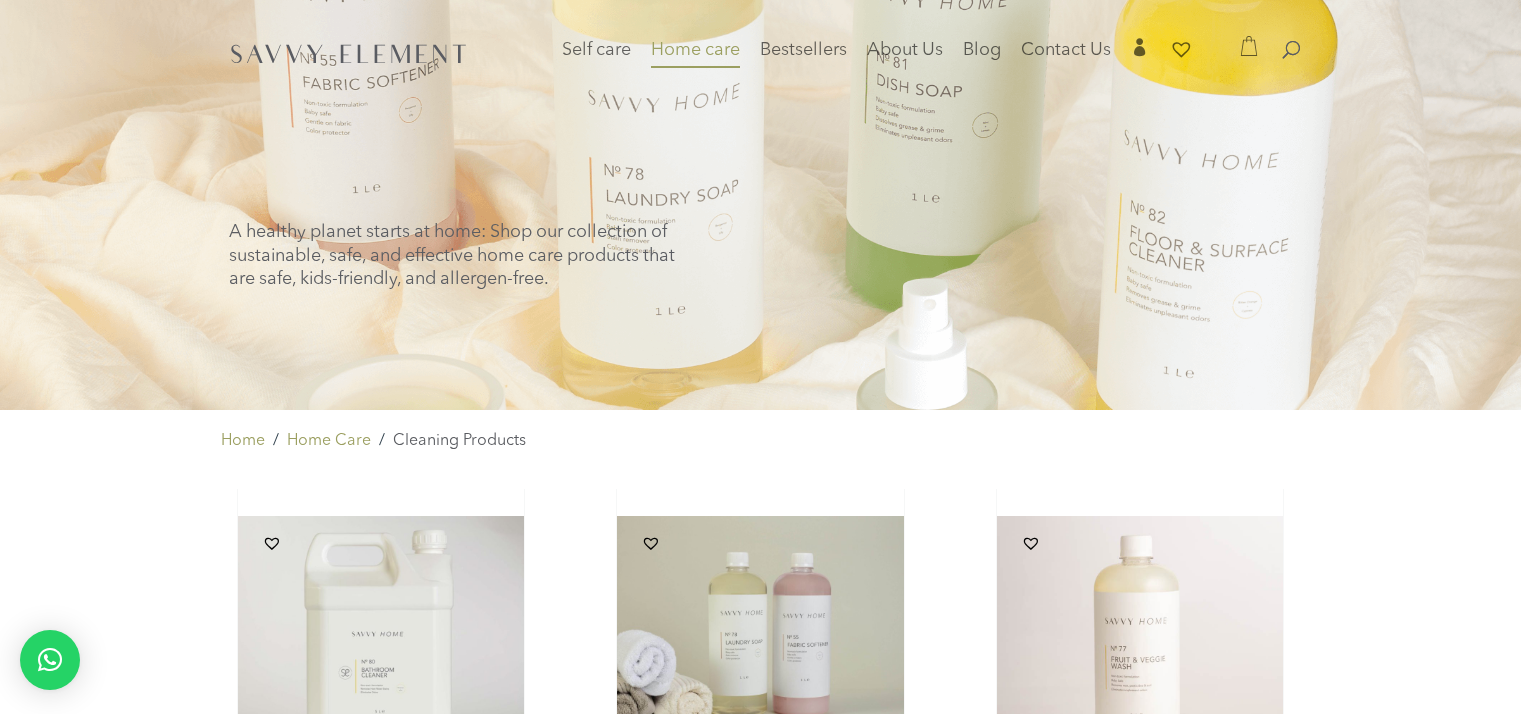 scroll, scrollTop: 0, scrollLeft: 0, axis: both 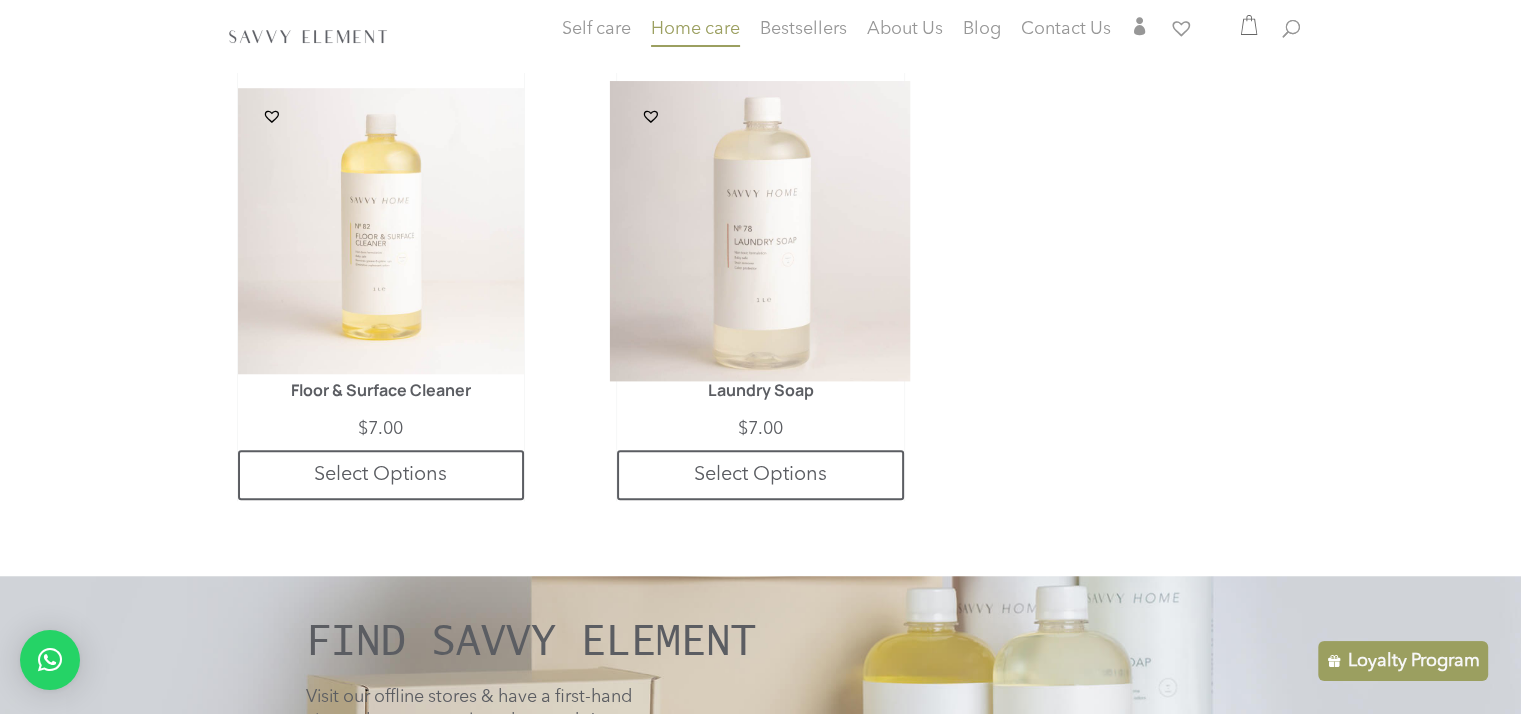click at bounding box center [760, 231] 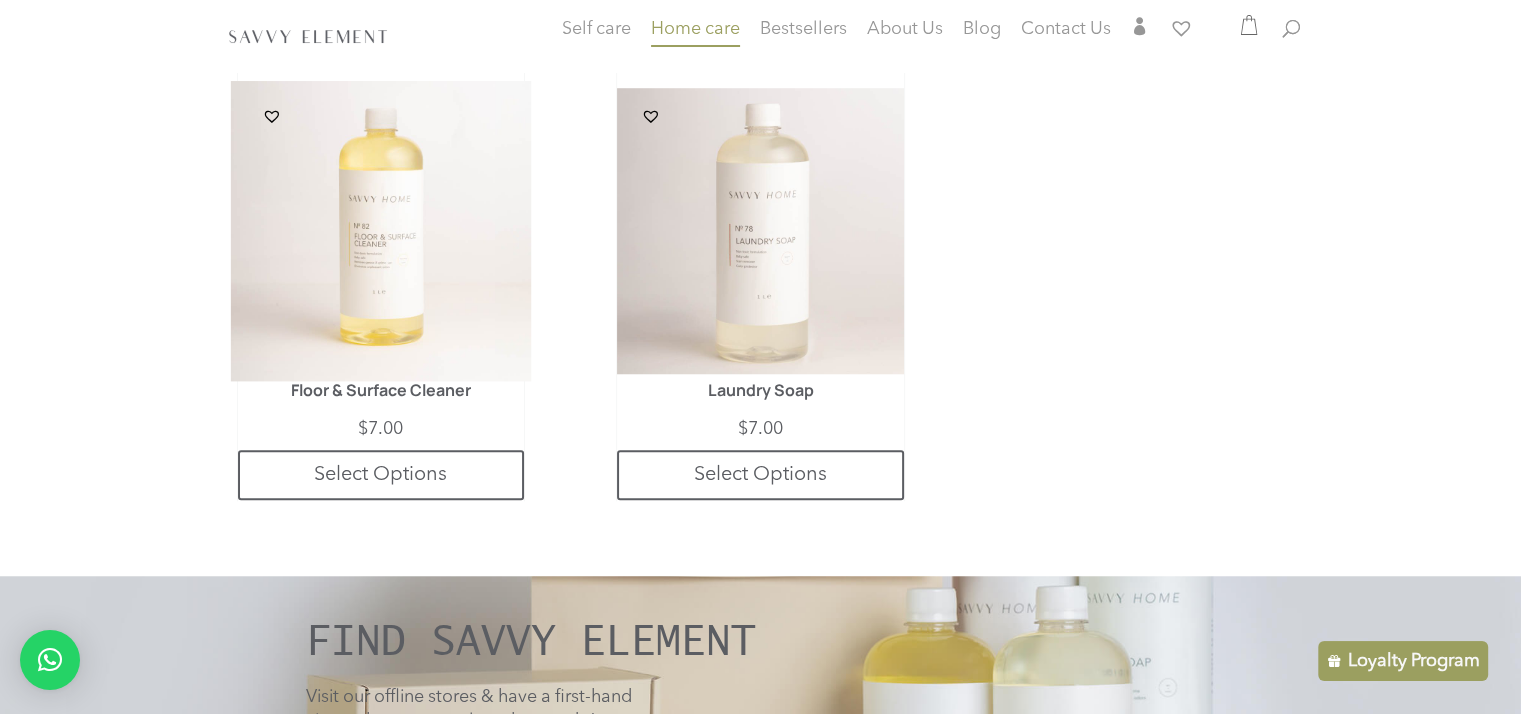 click at bounding box center (380, 231) 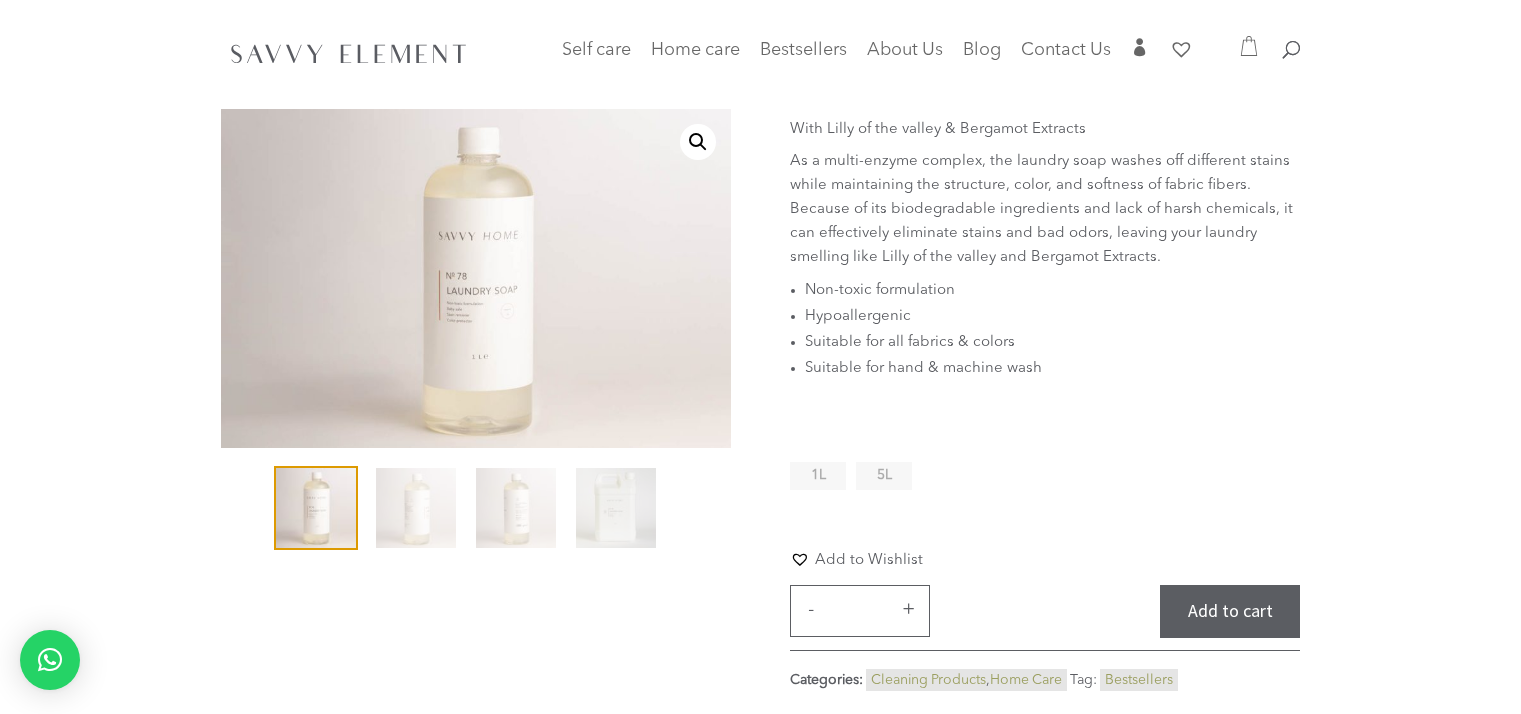 scroll, scrollTop: 0, scrollLeft: 0, axis: both 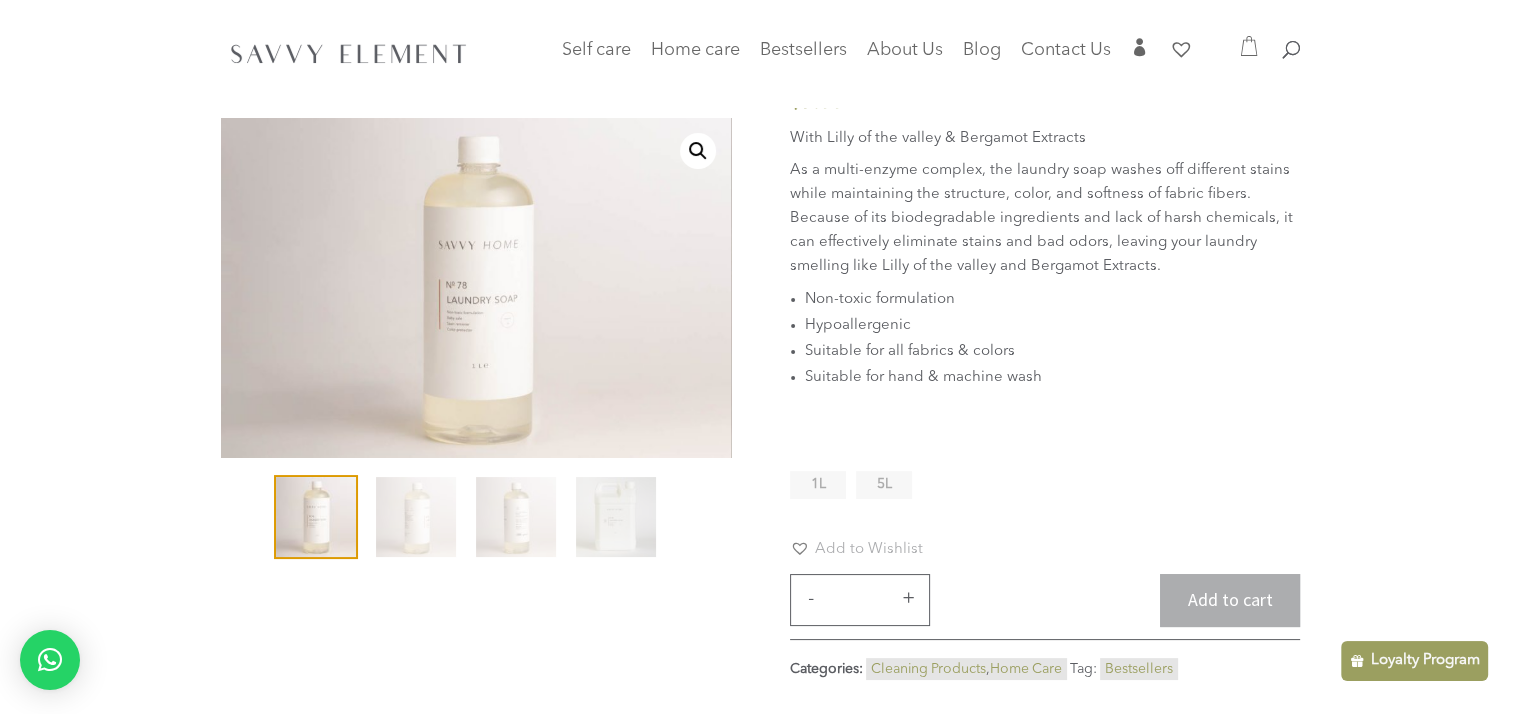 click on "1L" 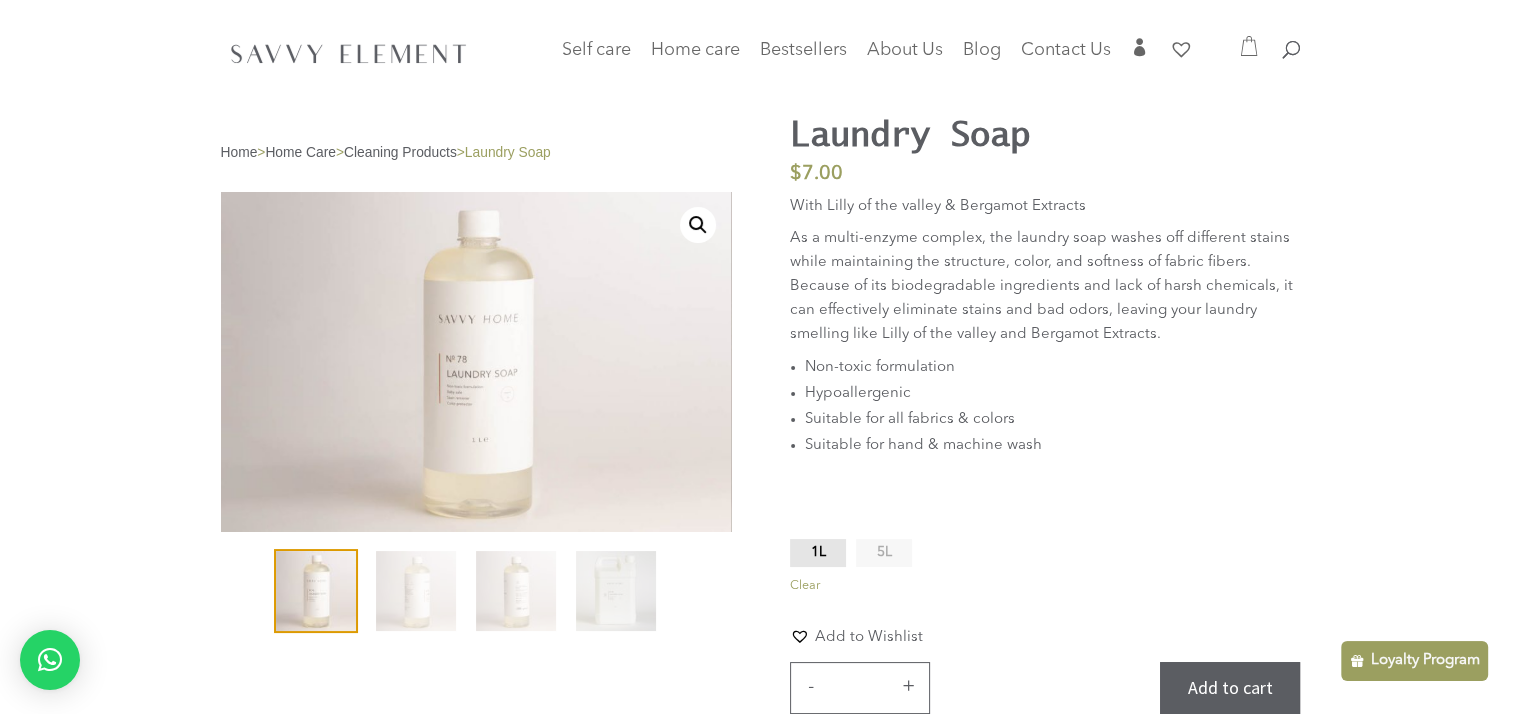 scroll, scrollTop: 54, scrollLeft: 0, axis: vertical 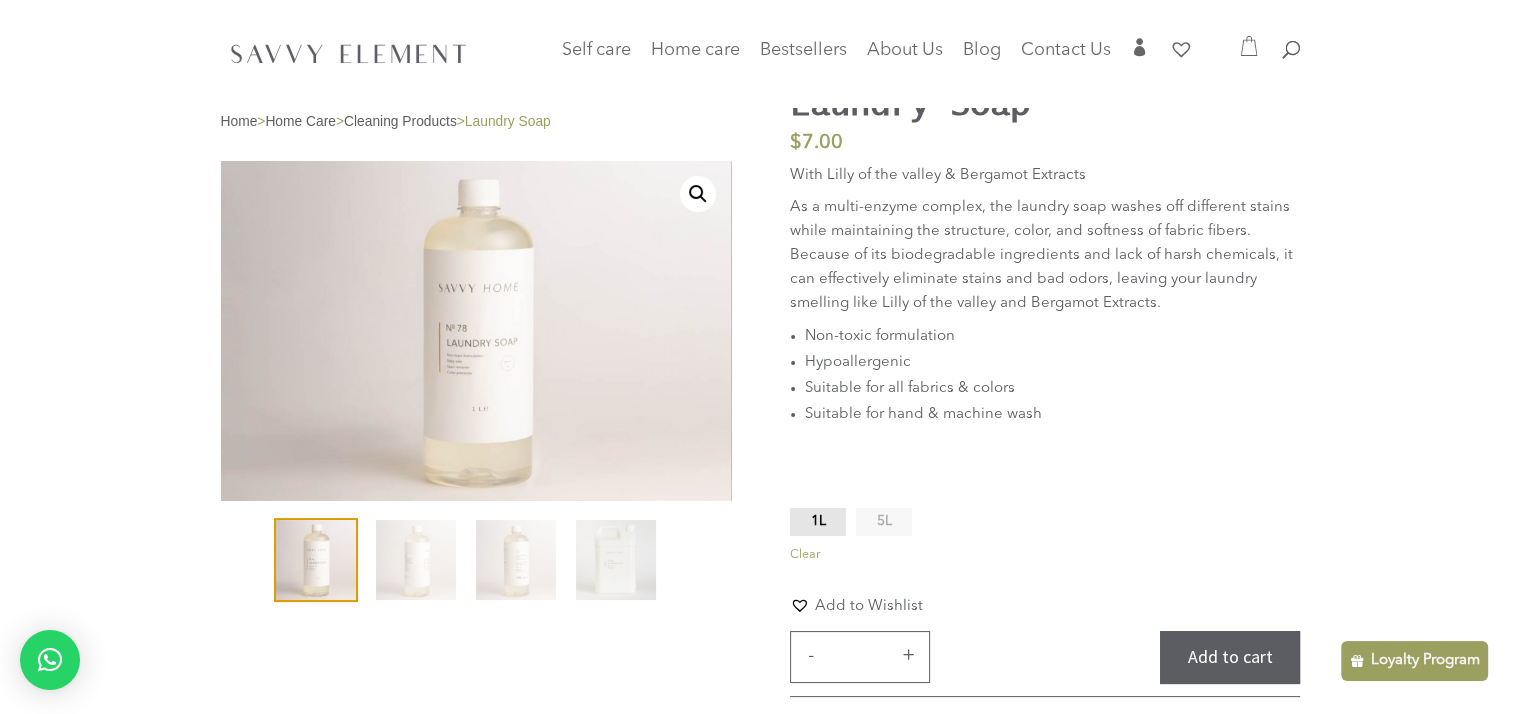 click on "5L" 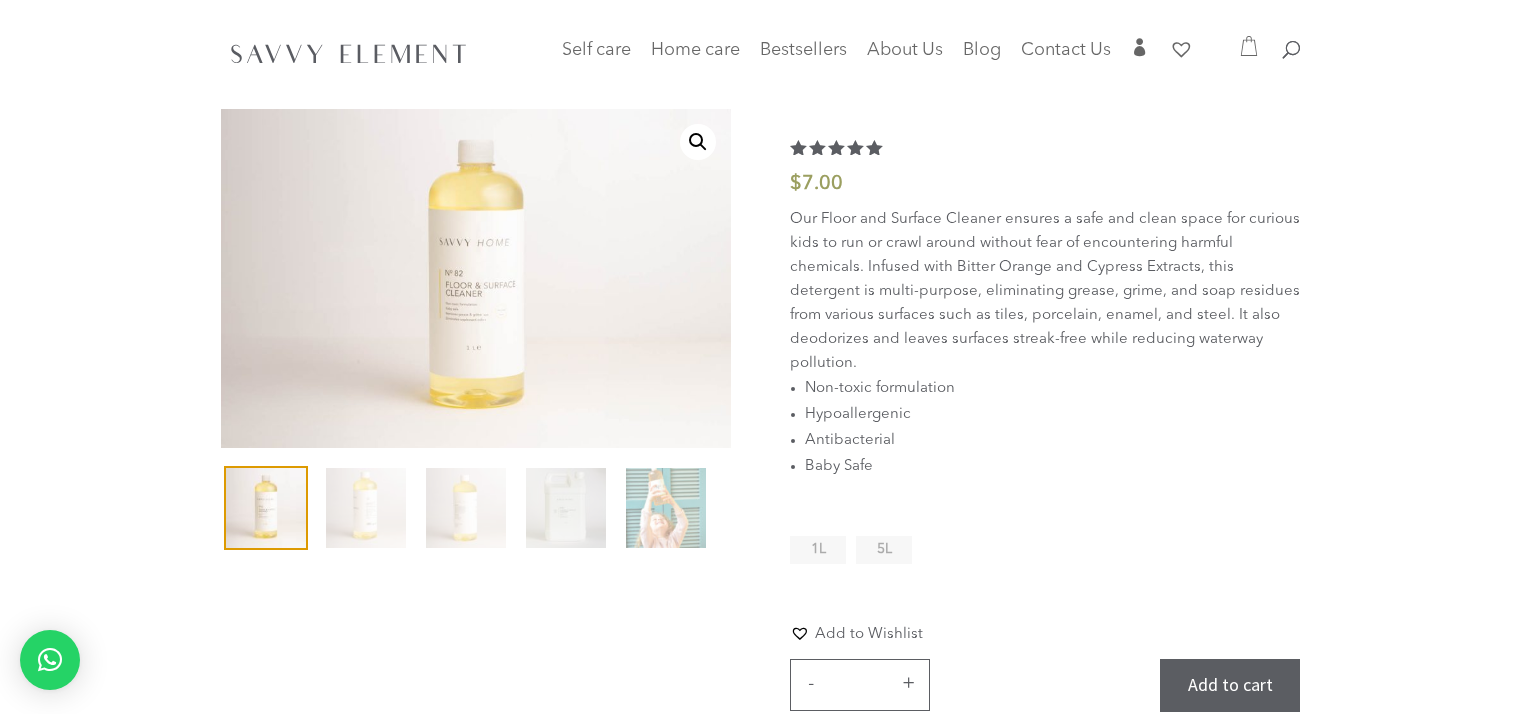 scroll, scrollTop: 0, scrollLeft: 0, axis: both 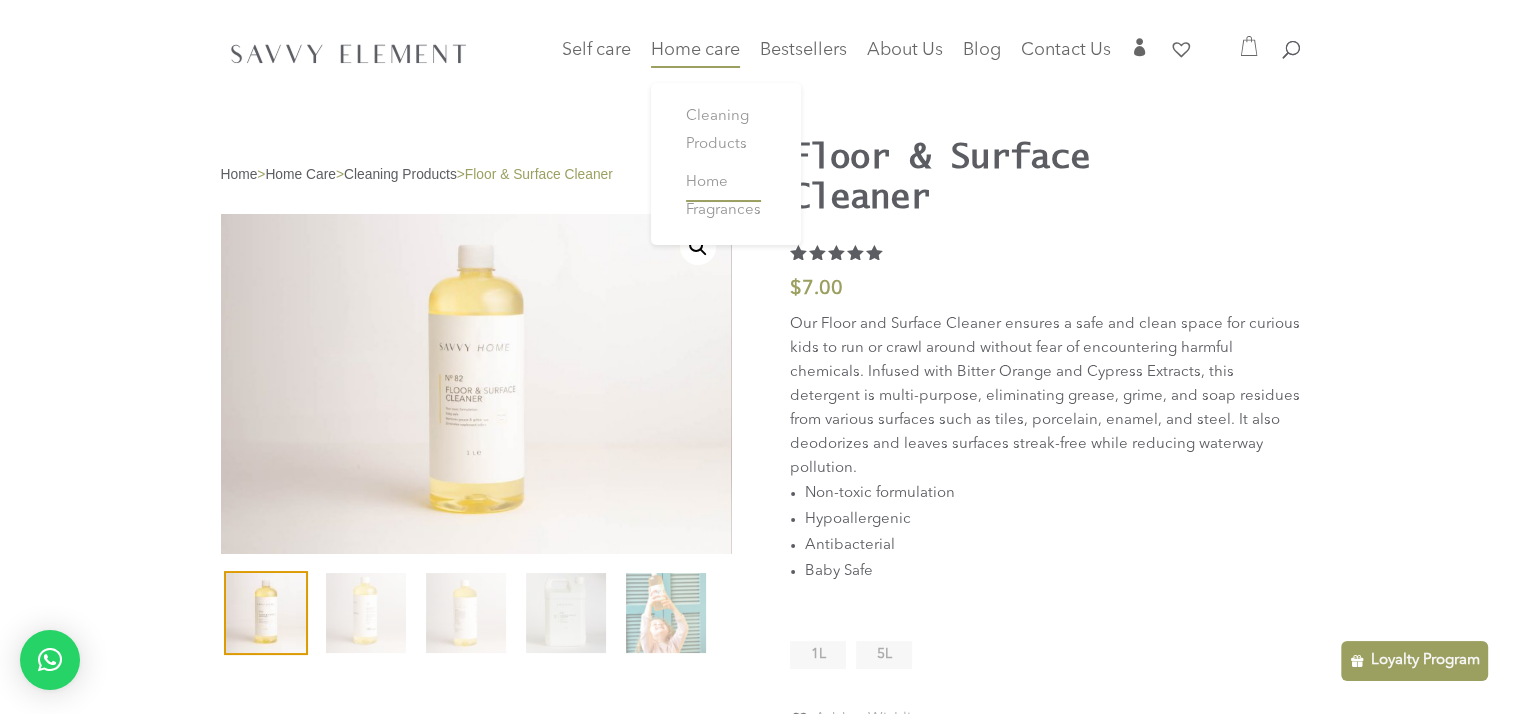 click on "Home Fragrances" at bounding box center [723, 196] 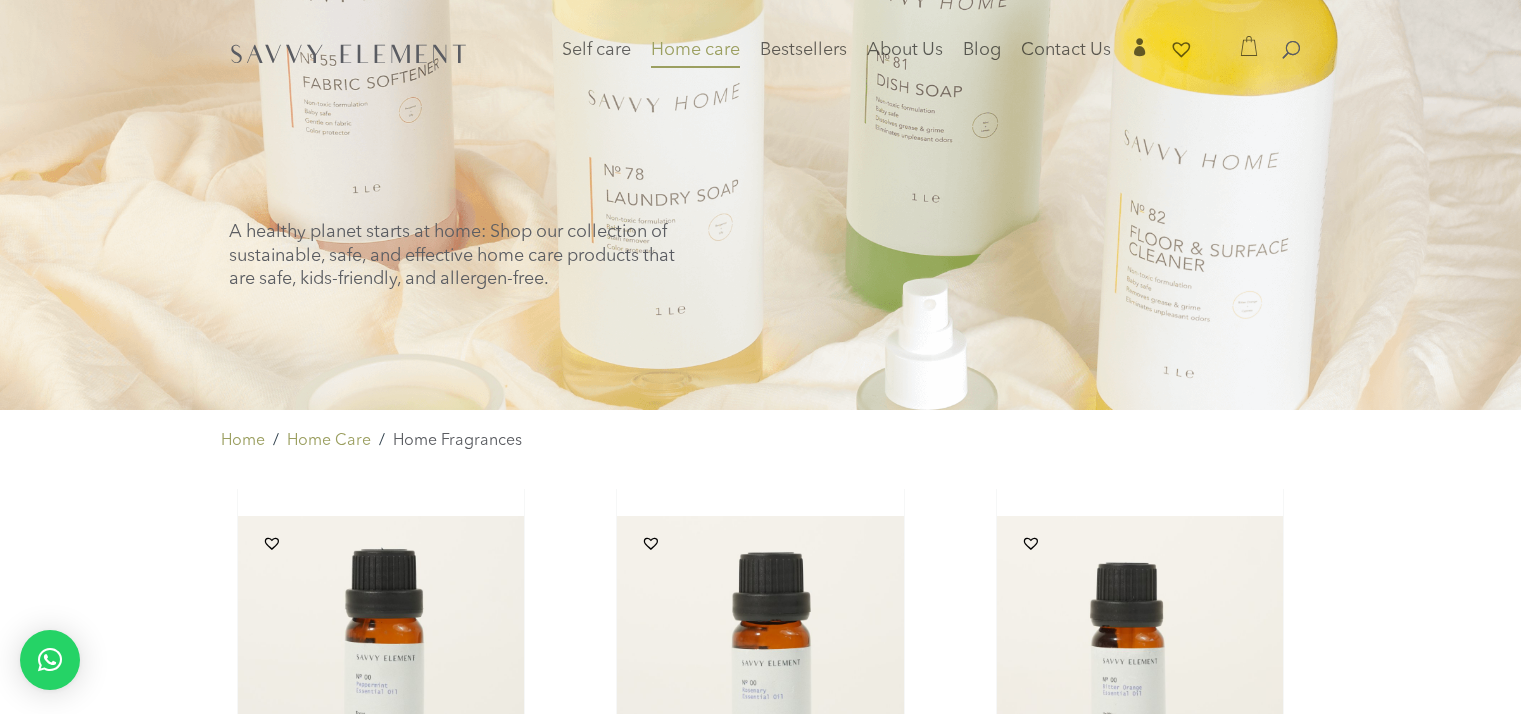 scroll, scrollTop: 0, scrollLeft: 0, axis: both 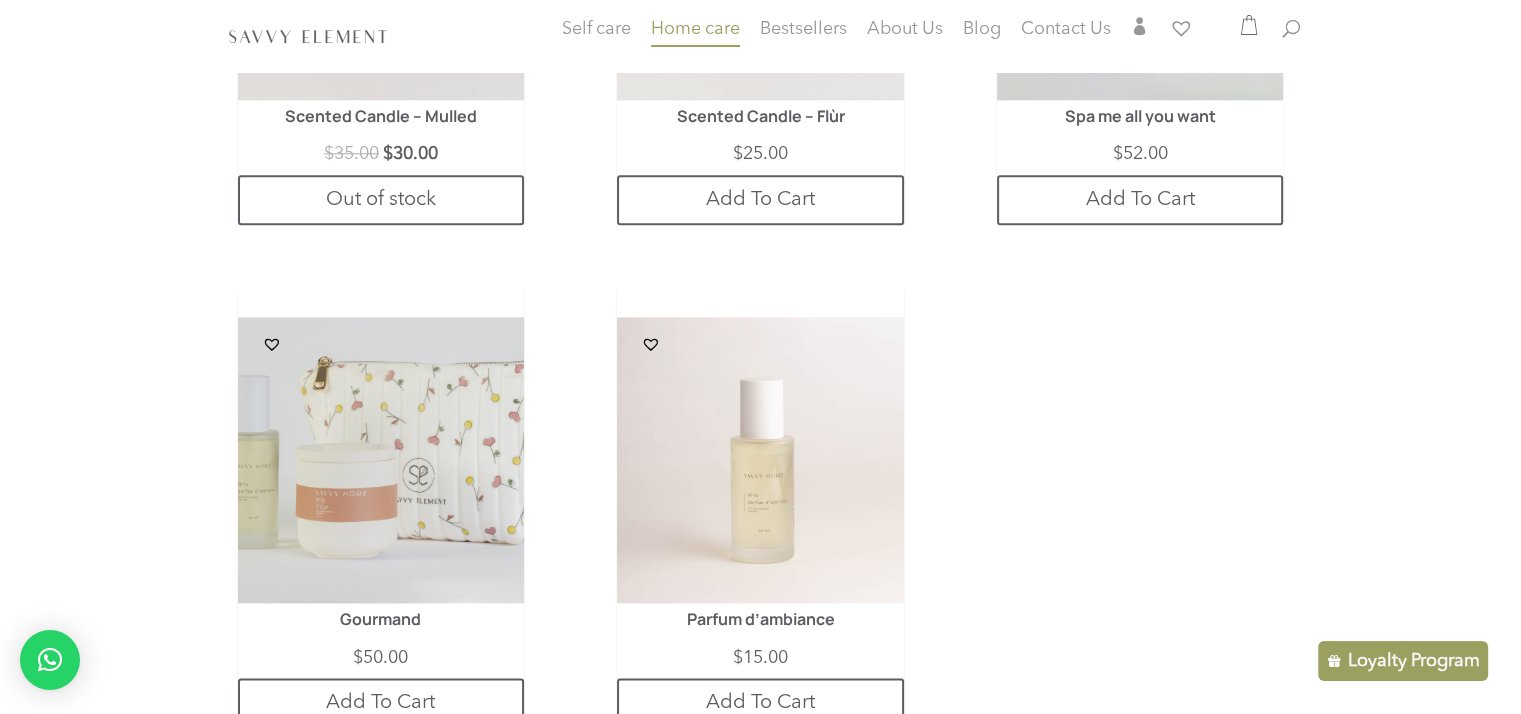click on "$ 15.00" at bounding box center (760, 658) 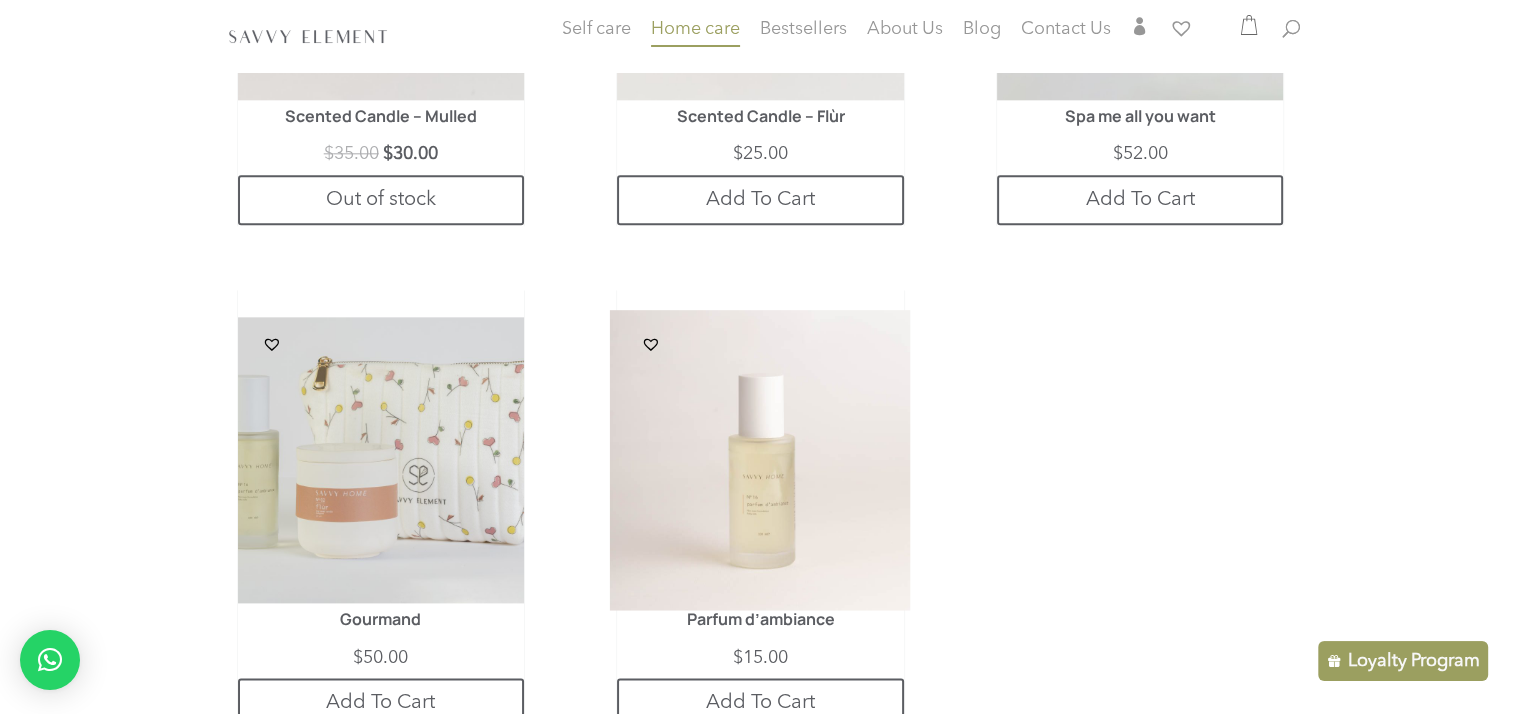 click at bounding box center [760, 460] 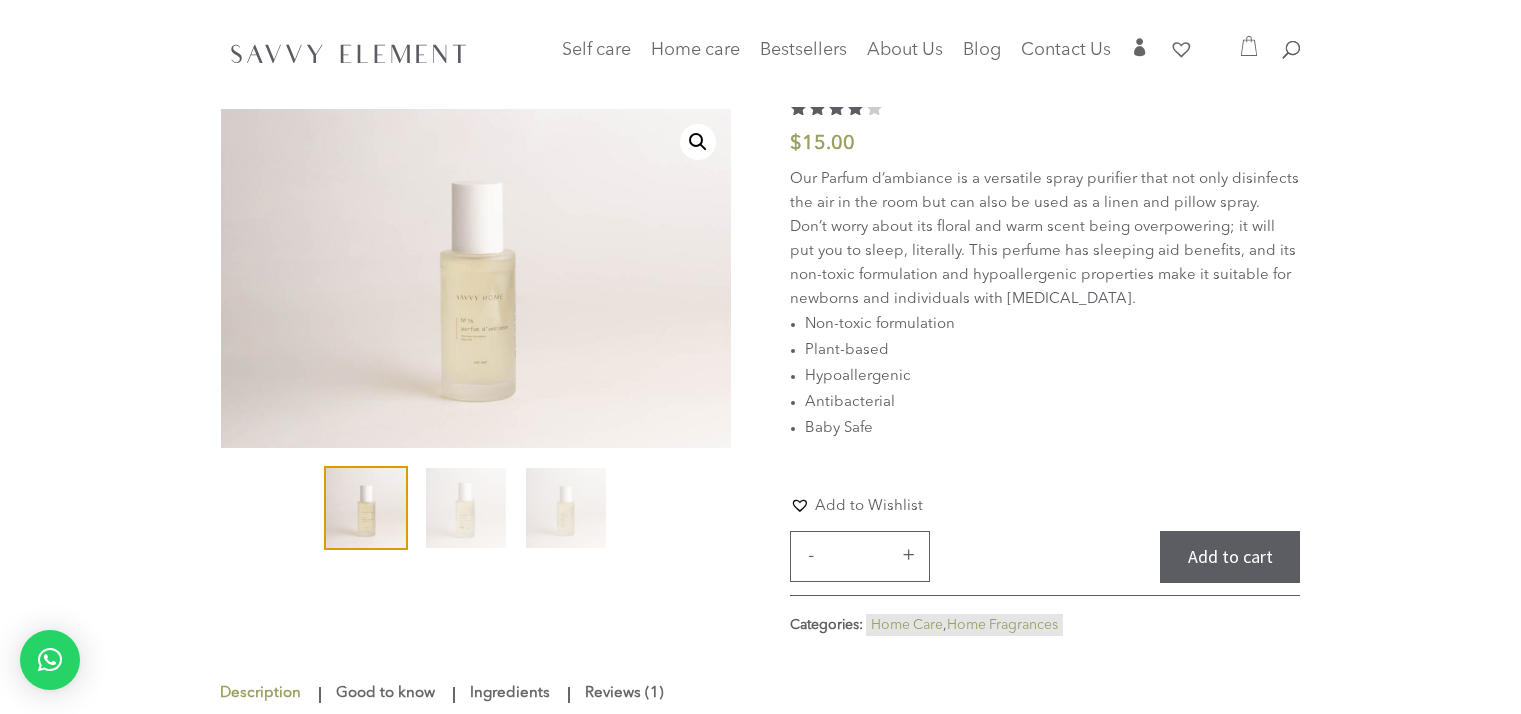 scroll, scrollTop: 0, scrollLeft: 0, axis: both 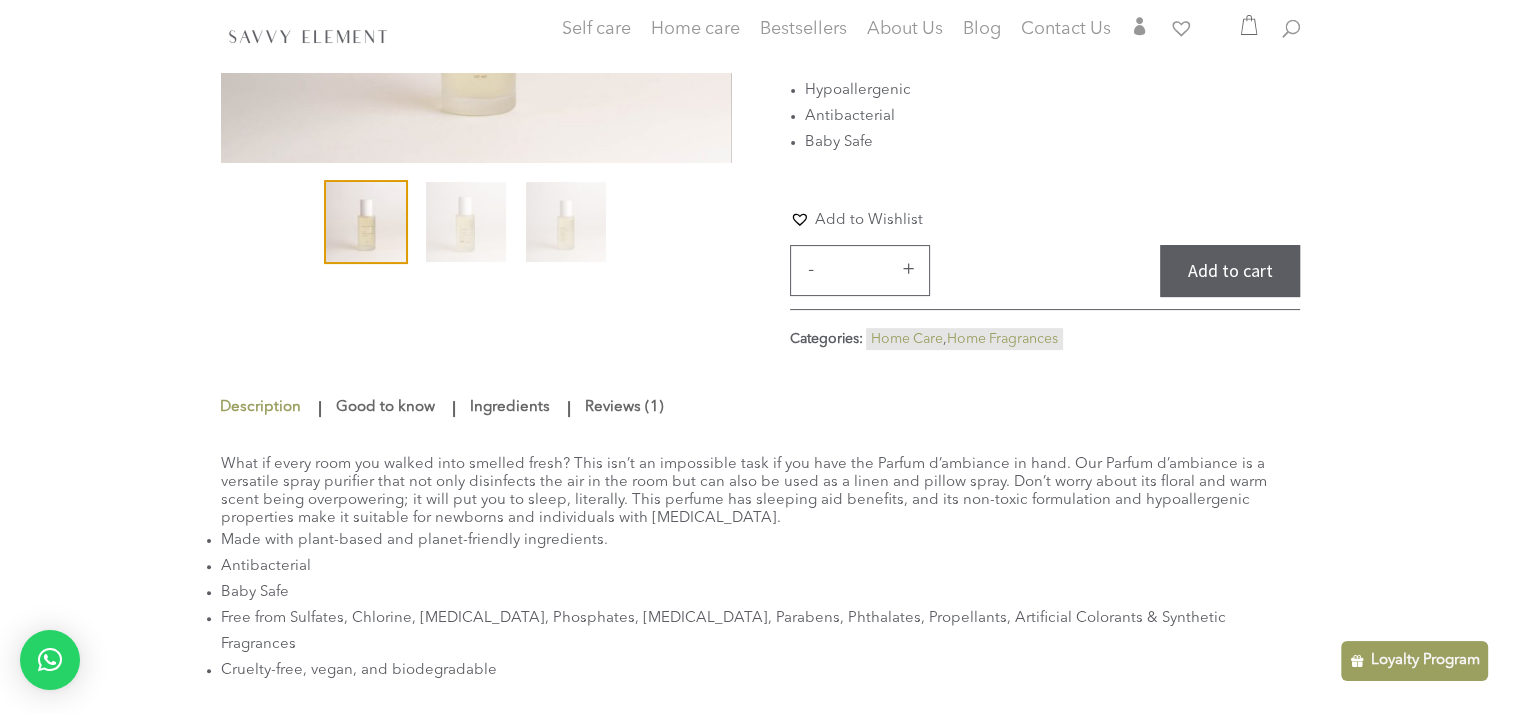 click on "Good to know" at bounding box center (385, 408) 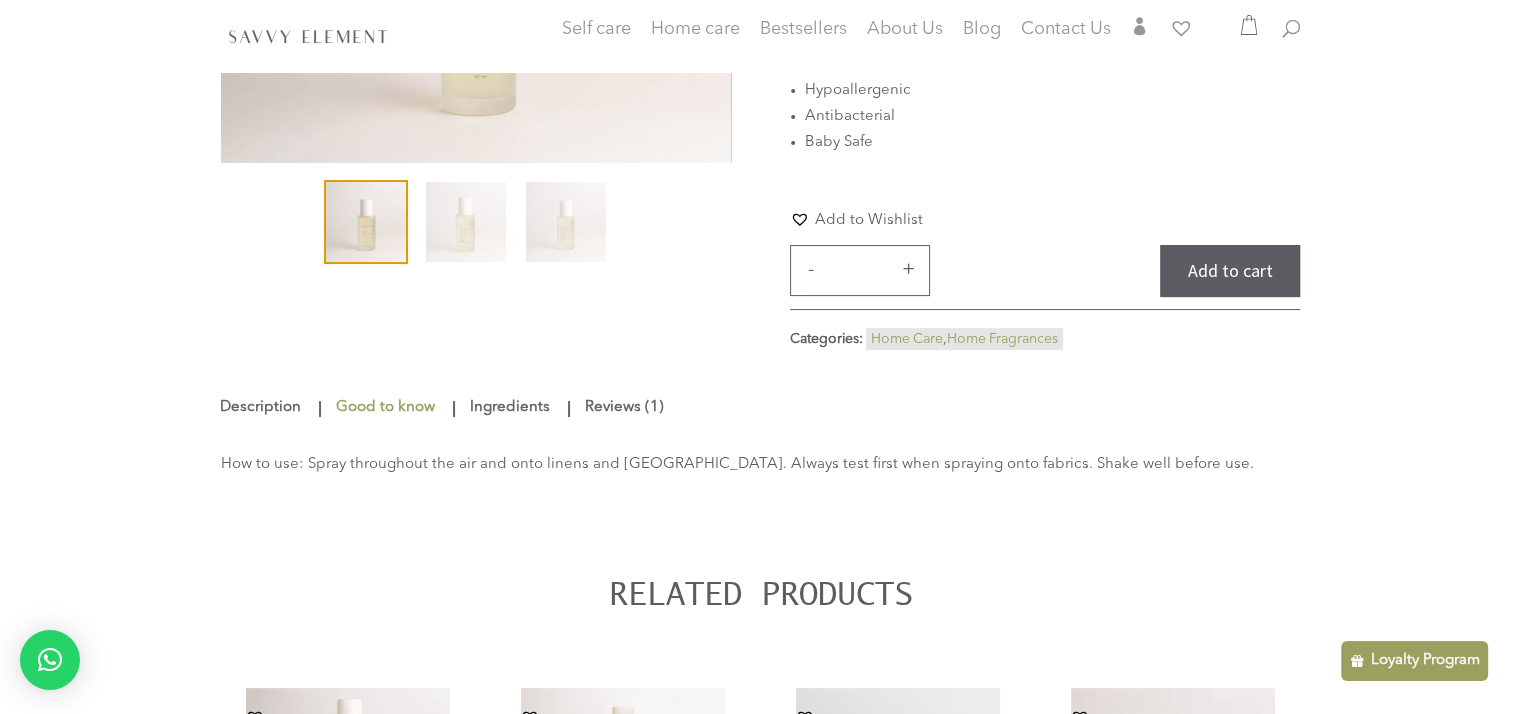 click on "Ingredients" at bounding box center [510, 408] 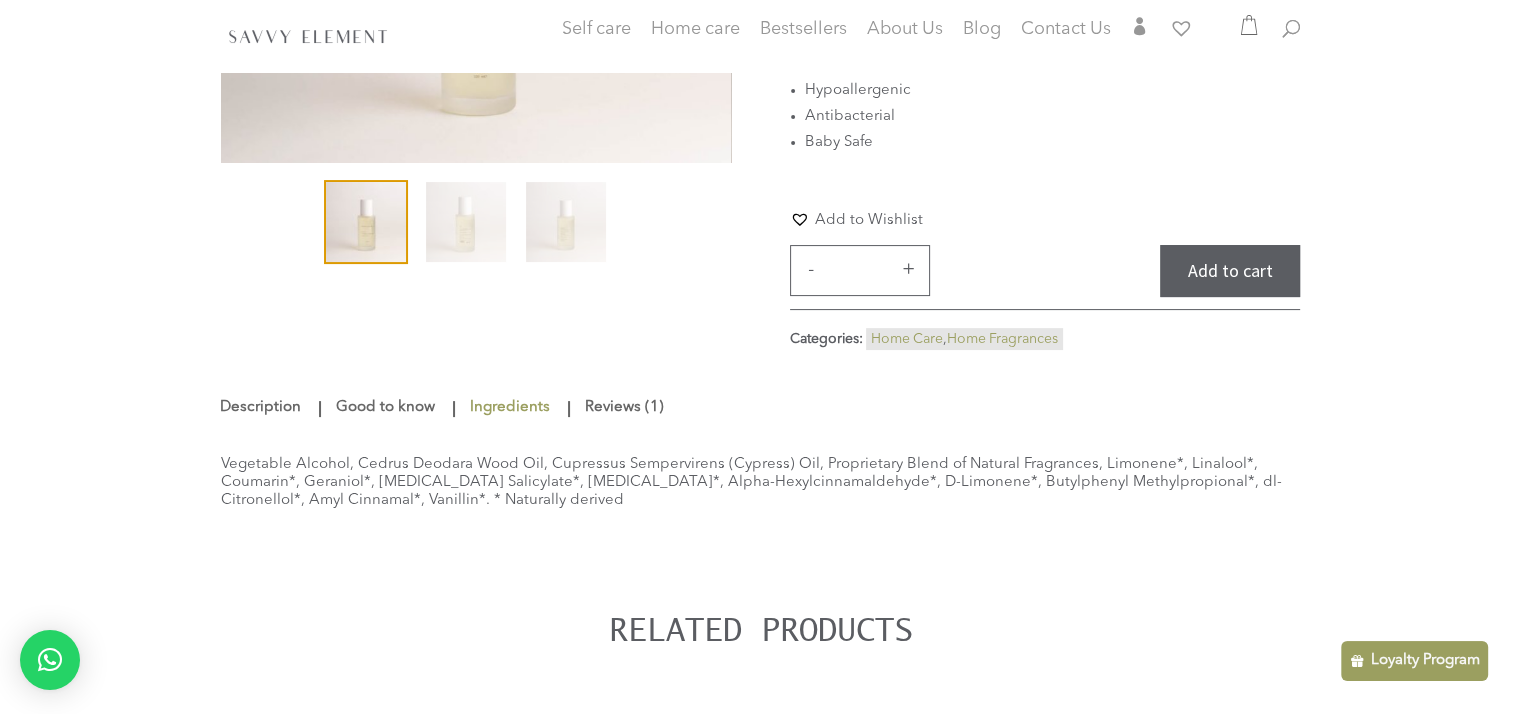 click on "Reviews (1)" at bounding box center (624, 408) 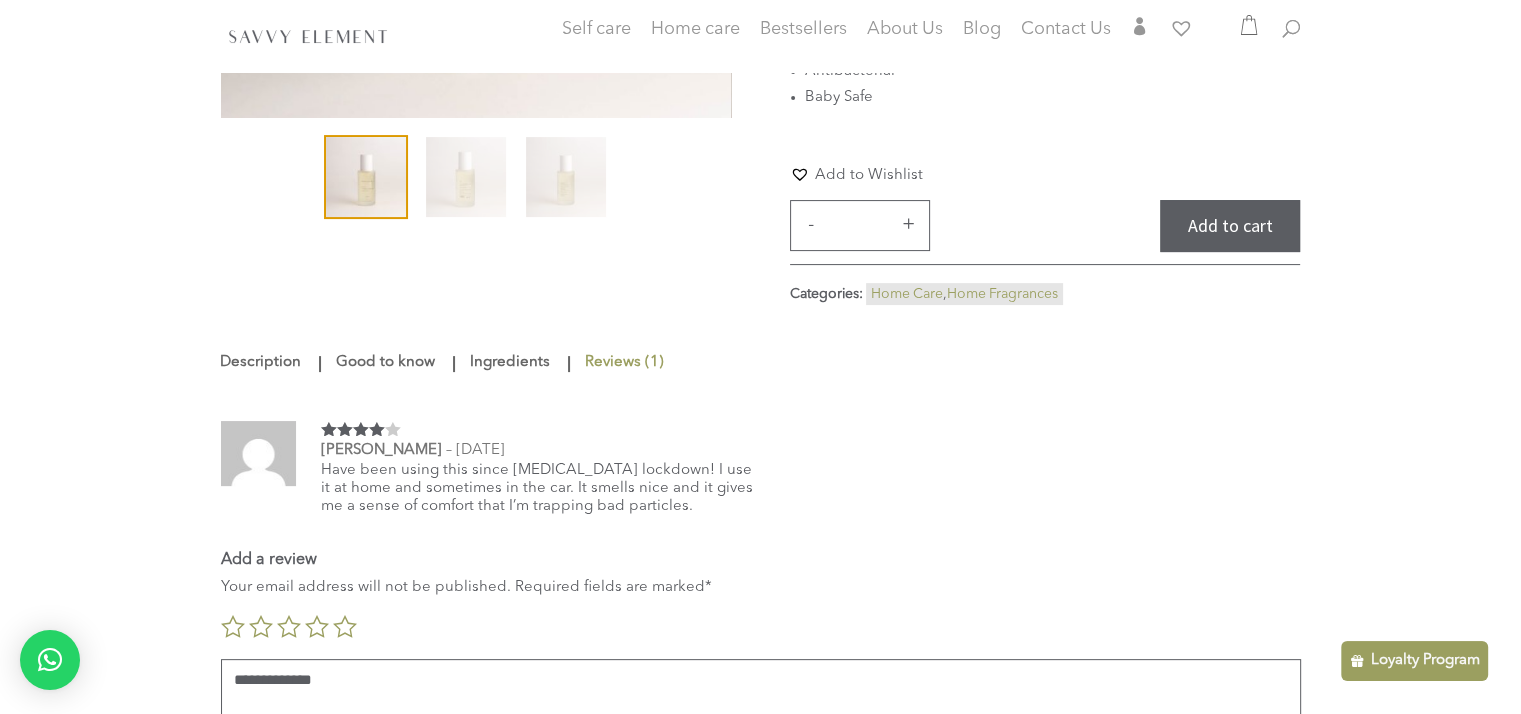 scroll, scrollTop: 430, scrollLeft: 0, axis: vertical 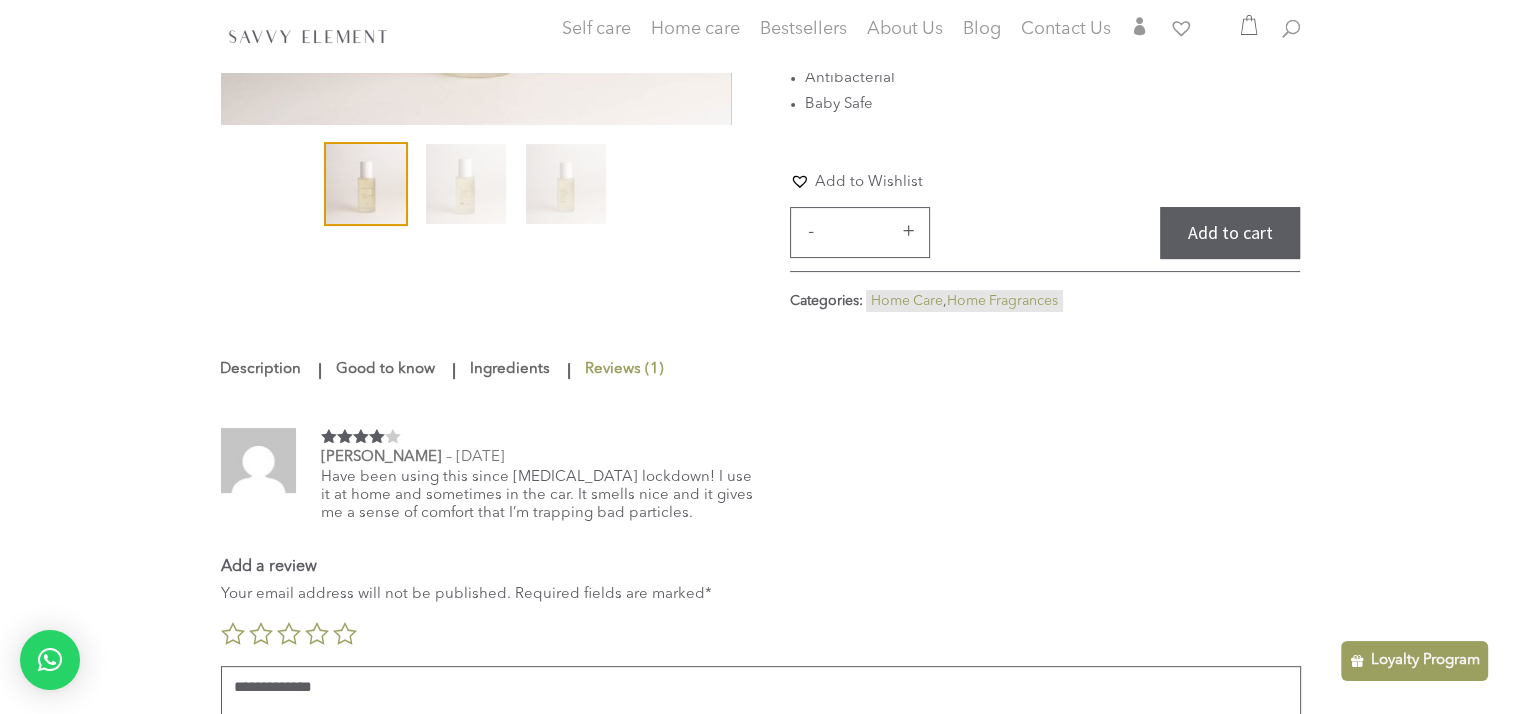 click on "Ingredients" at bounding box center (510, 370) 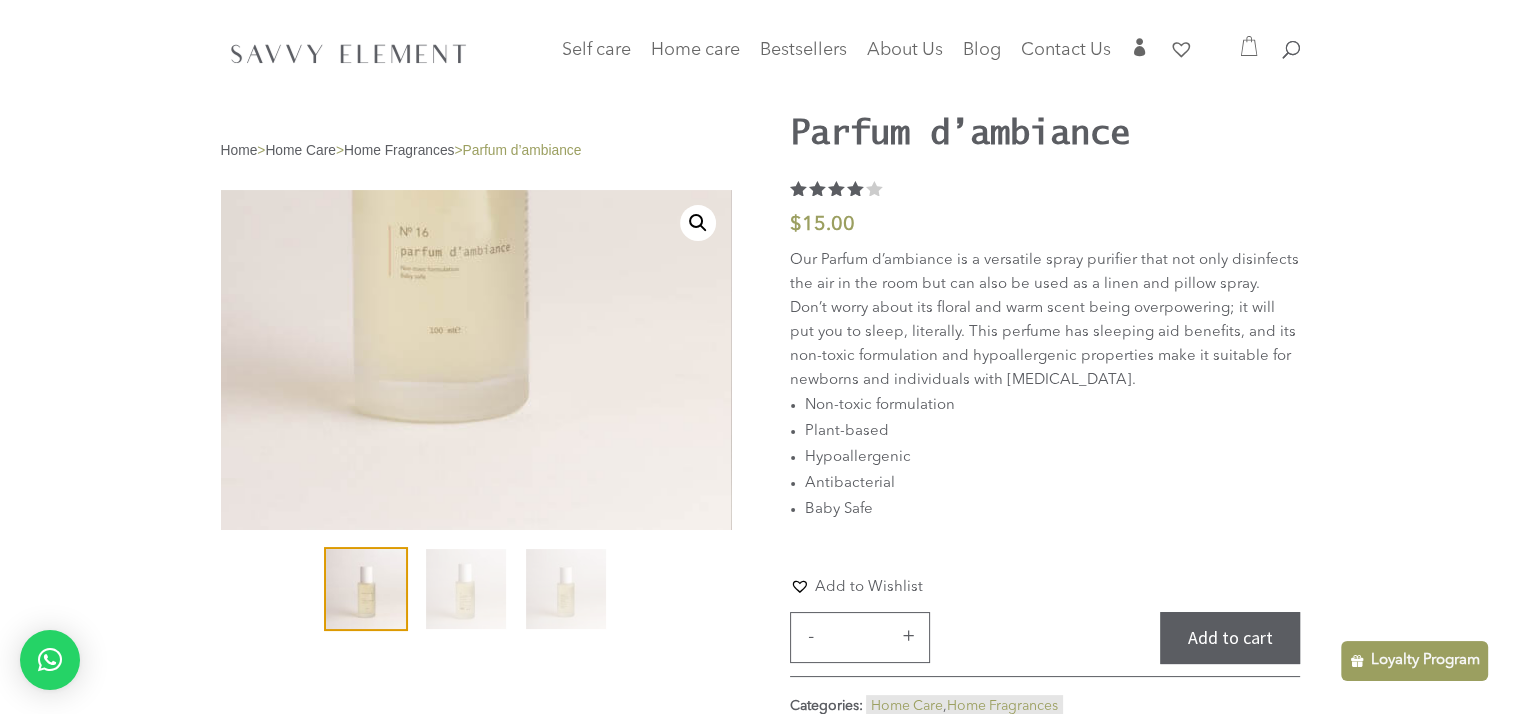 scroll, scrollTop: 0, scrollLeft: 0, axis: both 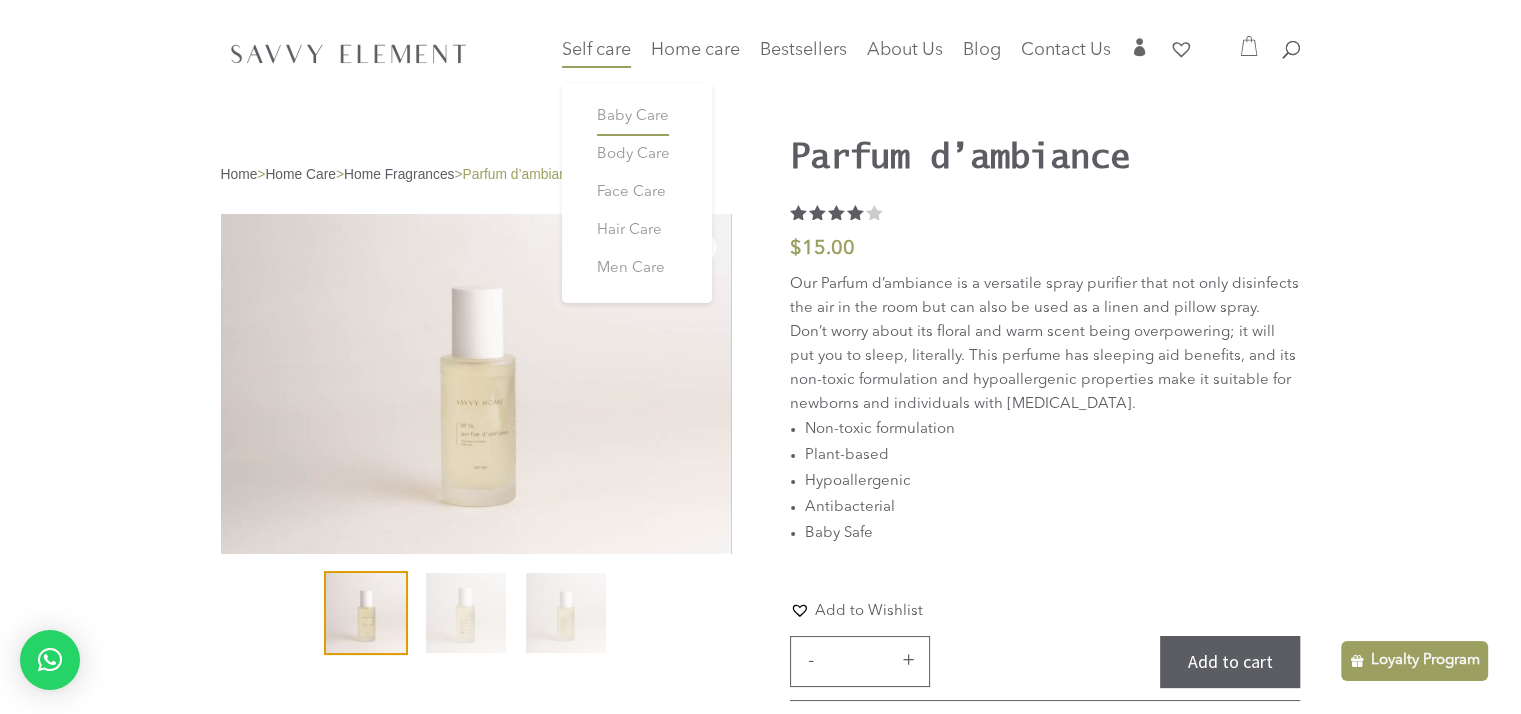 click on "Baby Care" at bounding box center (637, 117) 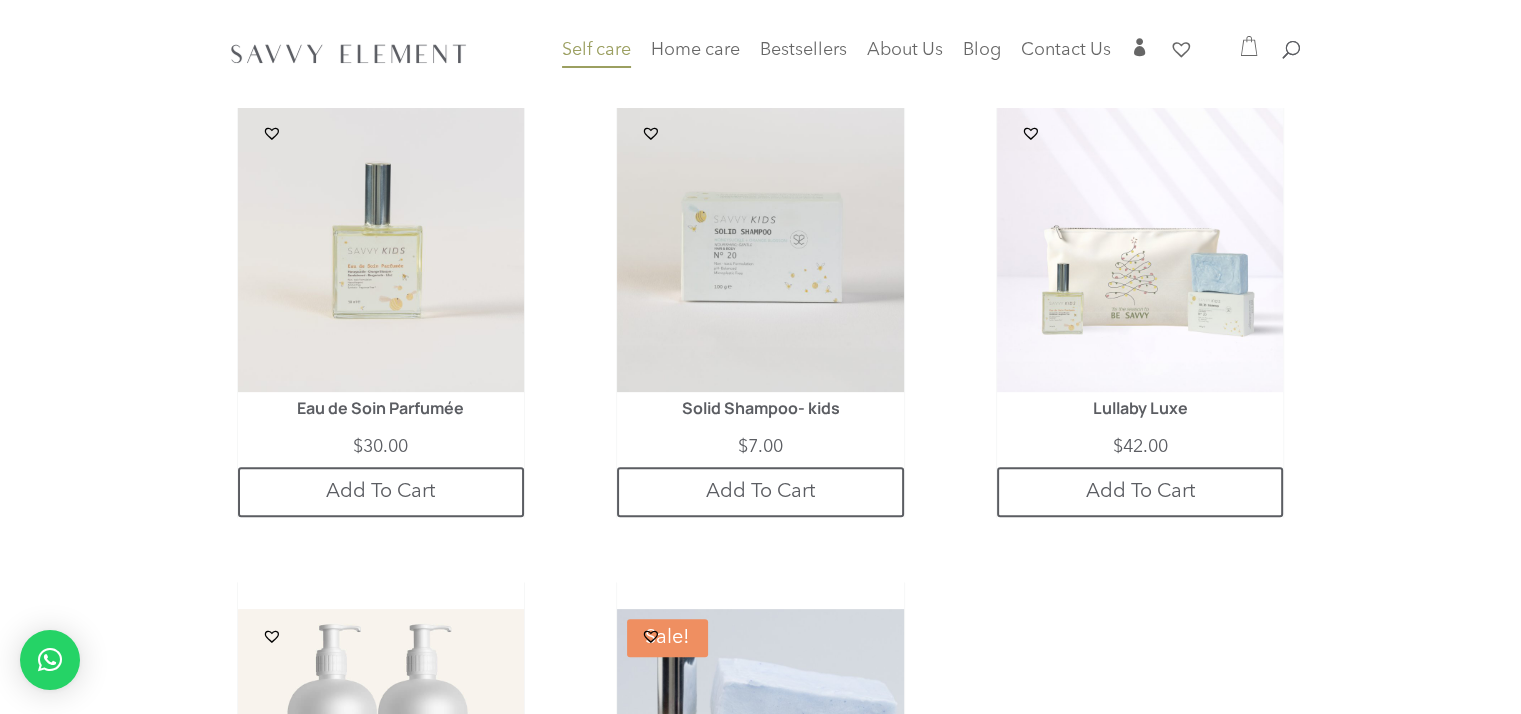 scroll, scrollTop: 0, scrollLeft: 0, axis: both 